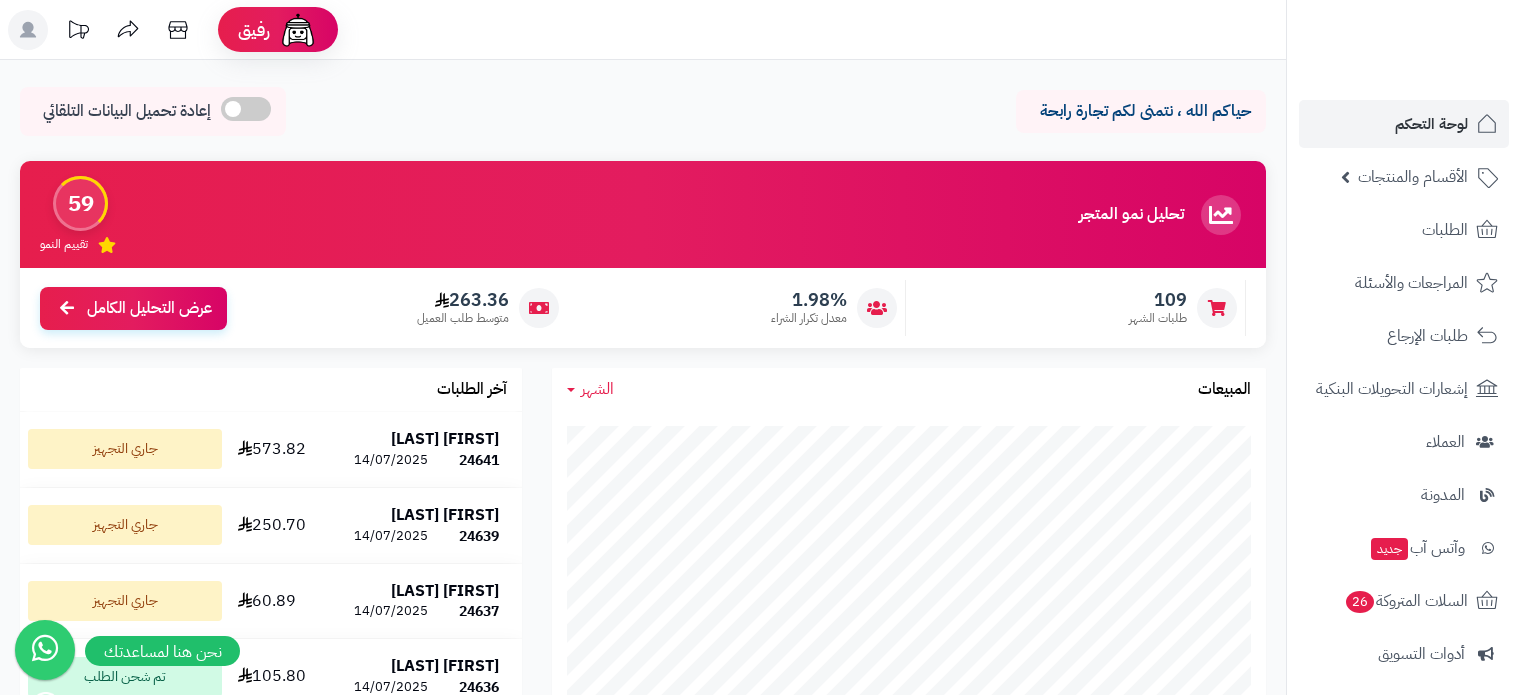 scroll, scrollTop: 0, scrollLeft: 0, axis: both 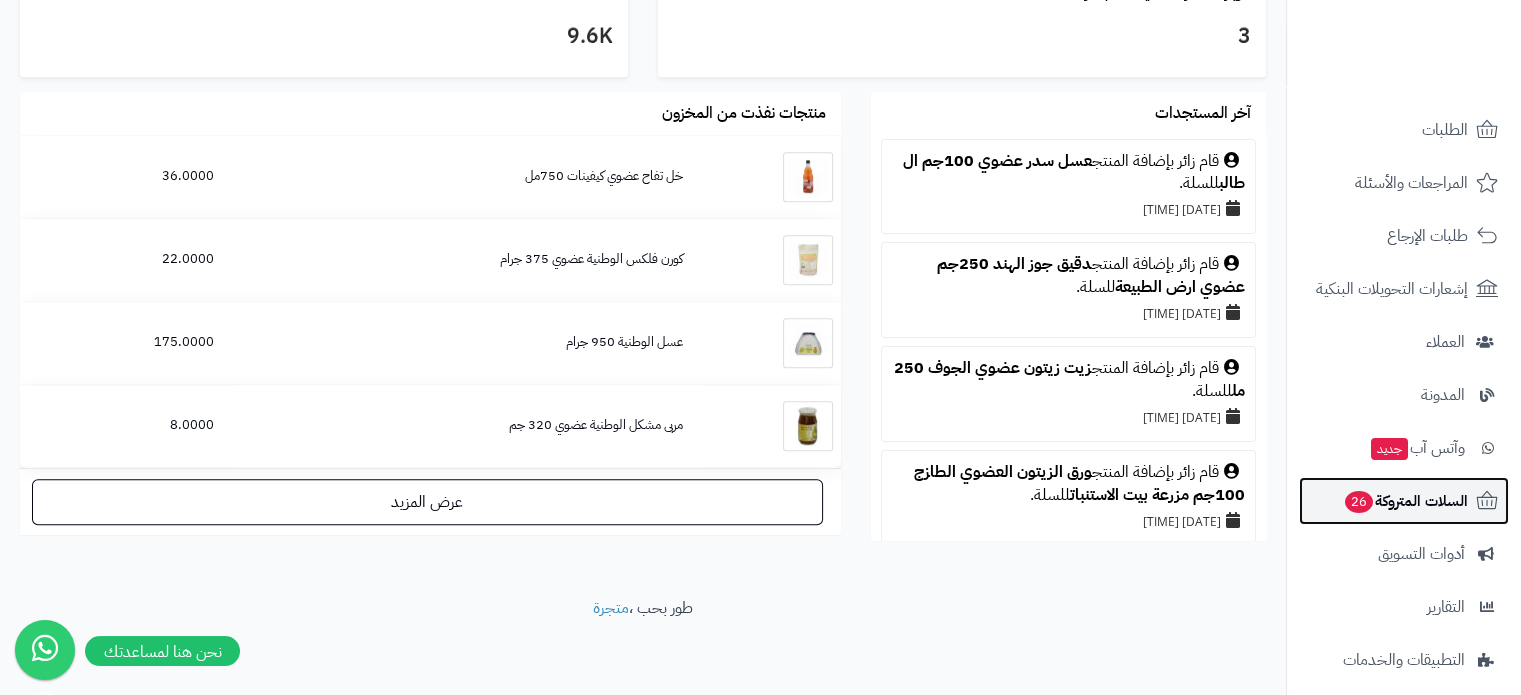 click on "السلات المتروكة  26" at bounding box center [1405, 501] 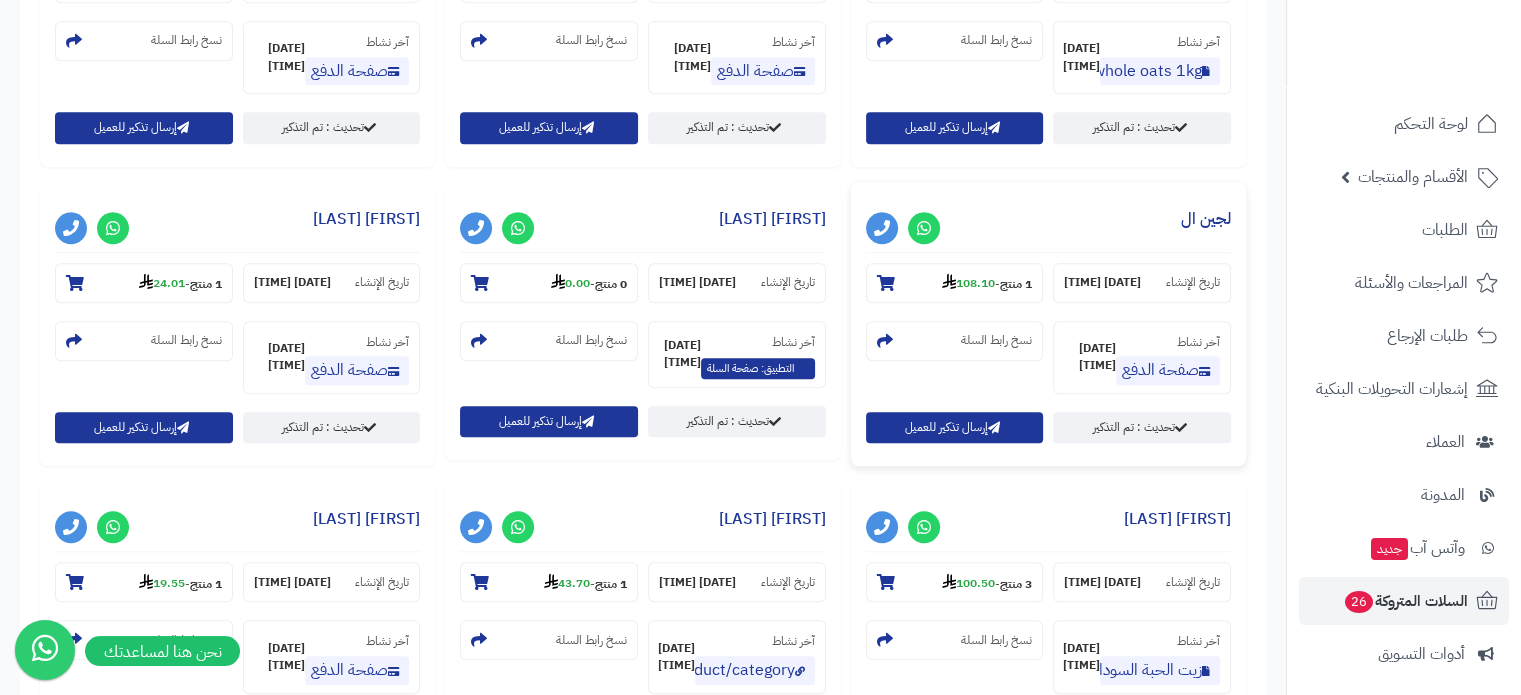 scroll, scrollTop: 1600, scrollLeft: 0, axis: vertical 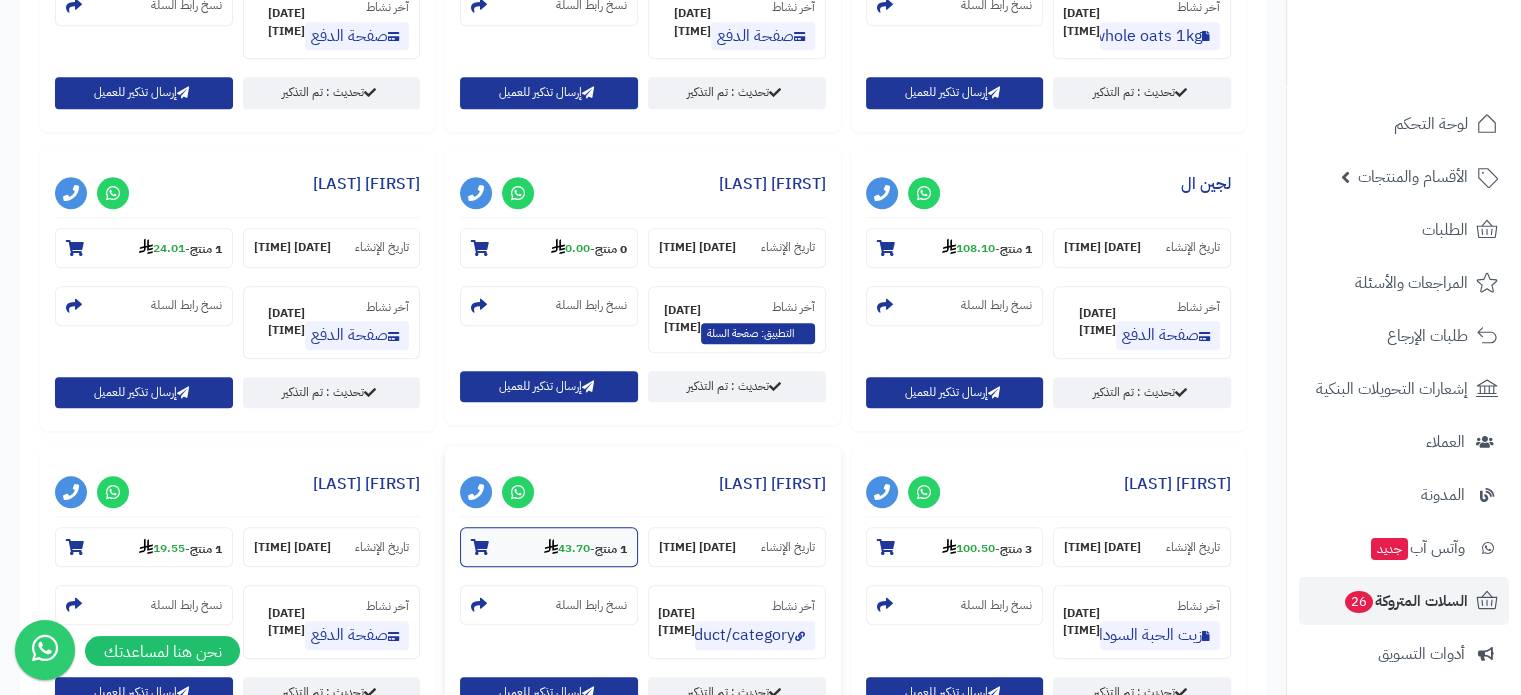 click at bounding box center [480, 547] 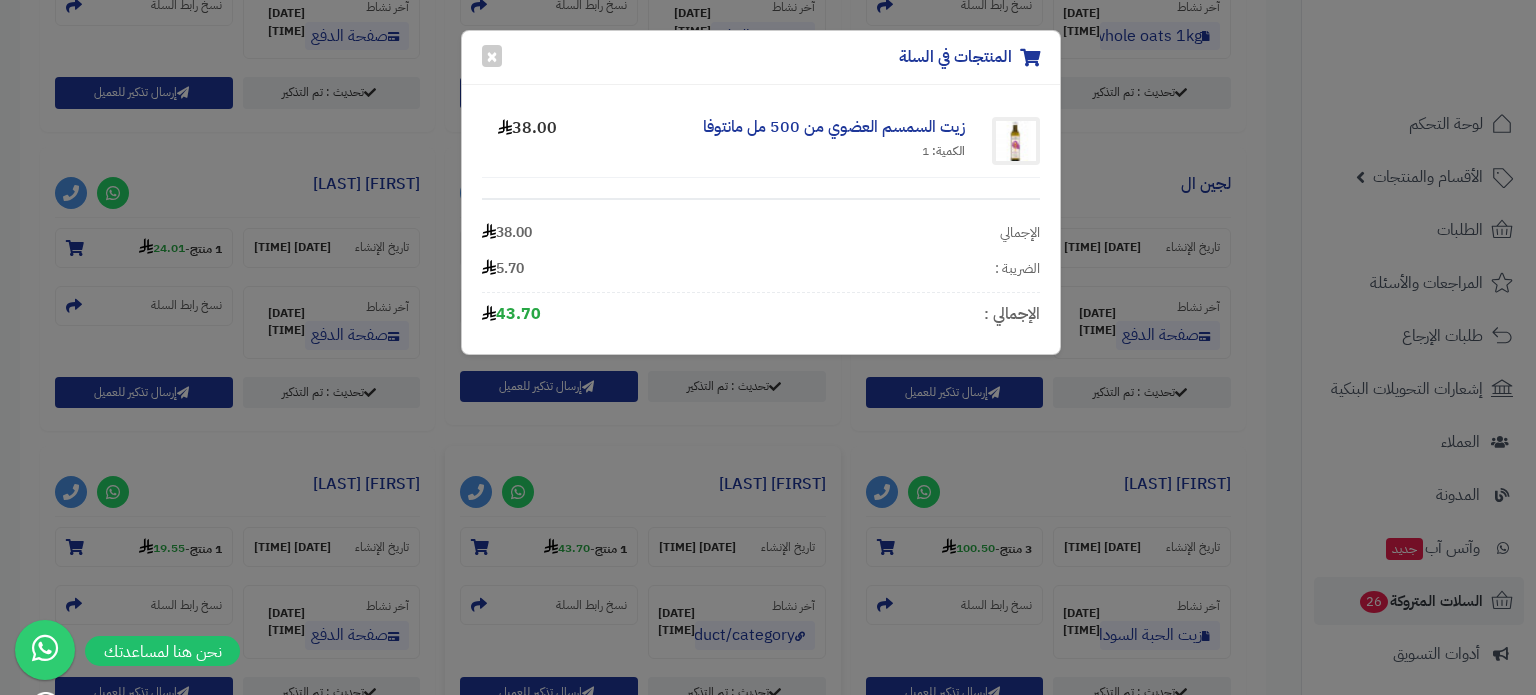 click on "المنتجات في السلة
×
زيت السمسم العضوي من 500 مل مانتوفا
الكمية:
1
38.00  الإجمالي 38.00  الضريبة : 5.70  الإجمالي : 43.70" at bounding box center [768, 347] 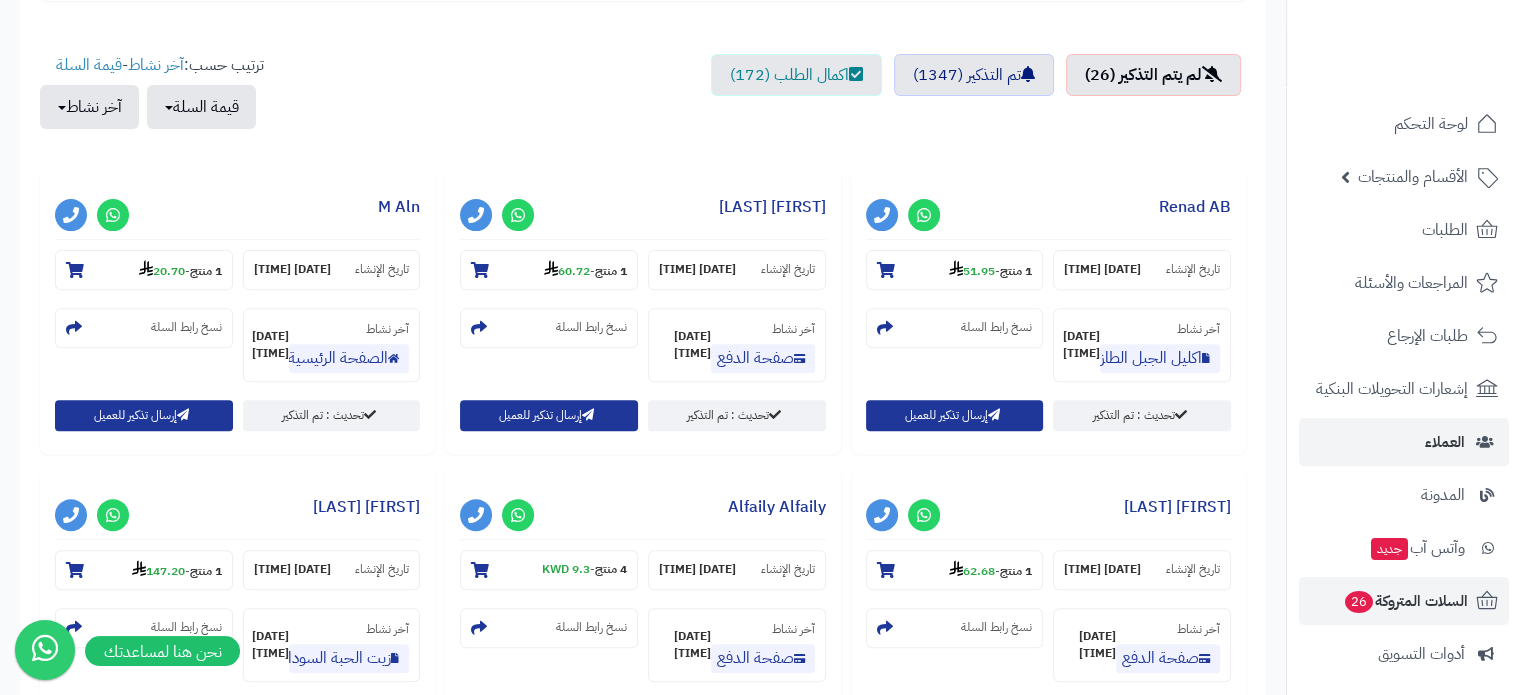 scroll, scrollTop: 500, scrollLeft: 0, axis: vertical 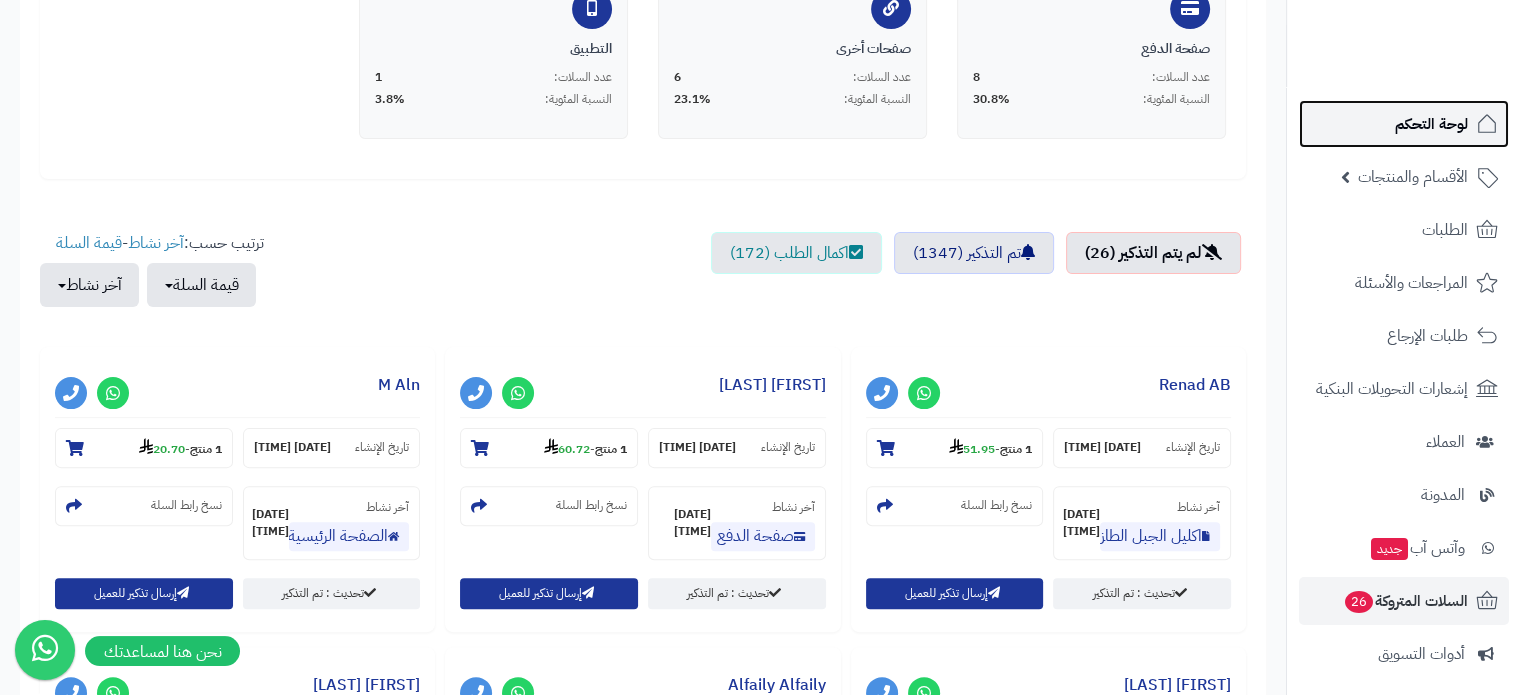 click on "لوحة التحكم" at bounding box center [1431, 124] 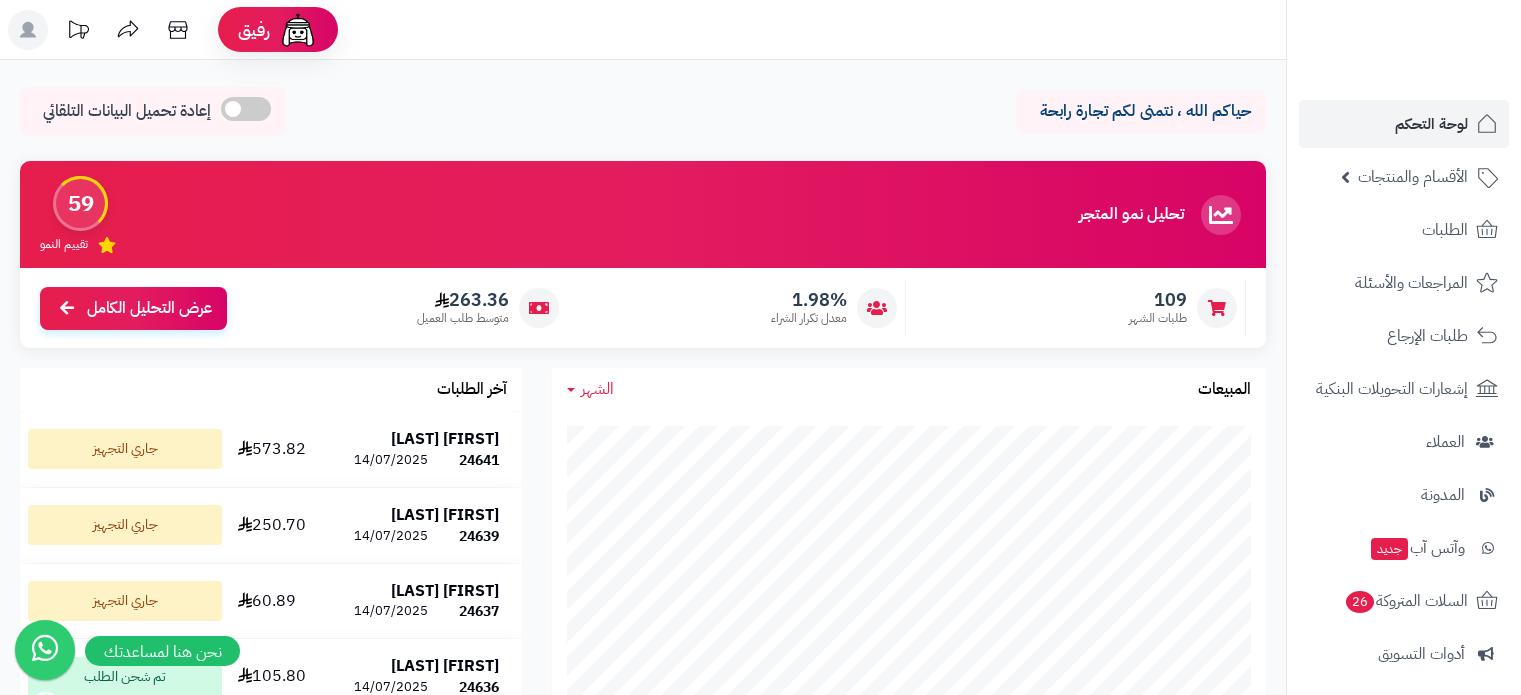 scroll, scrollTop: 0, scrollLeft: 0, axis: both 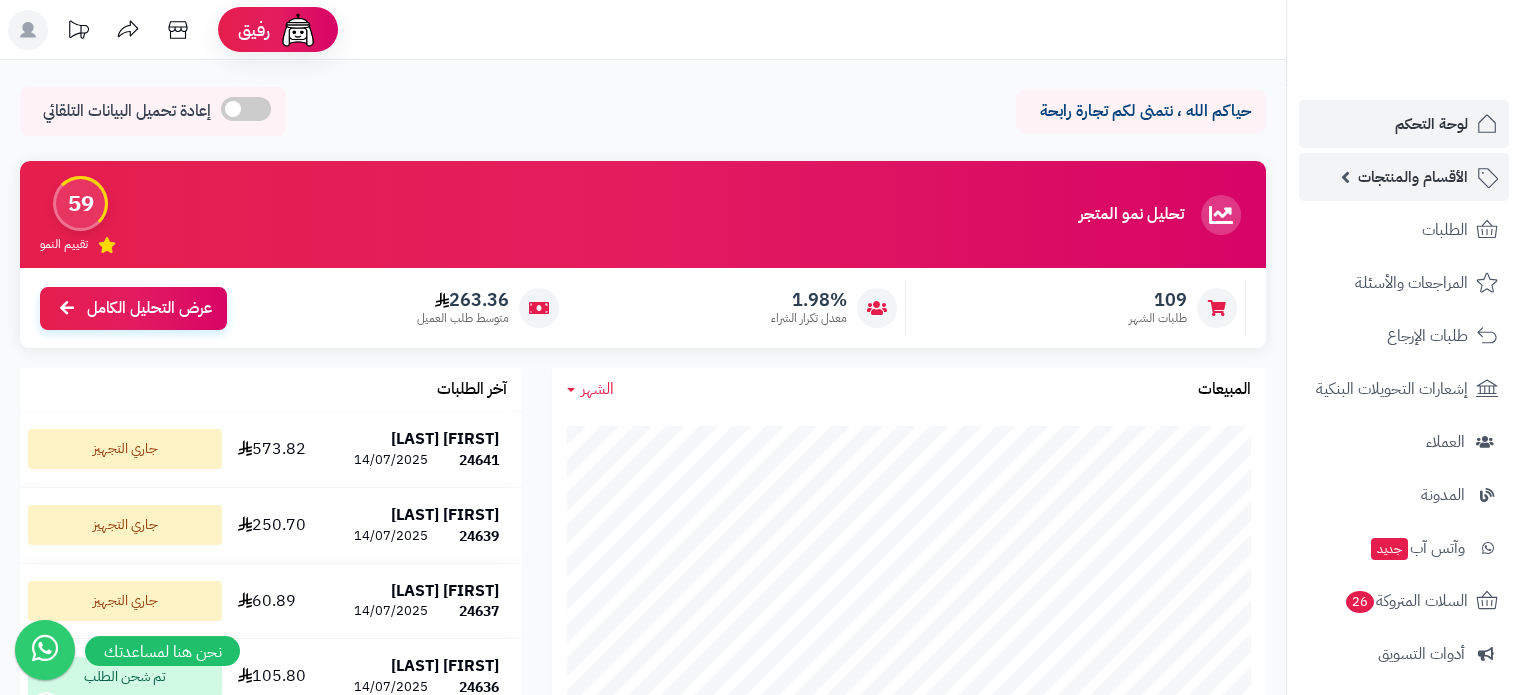 click on "الأقسام والمنتجات" at bounding box center (1413, 177) 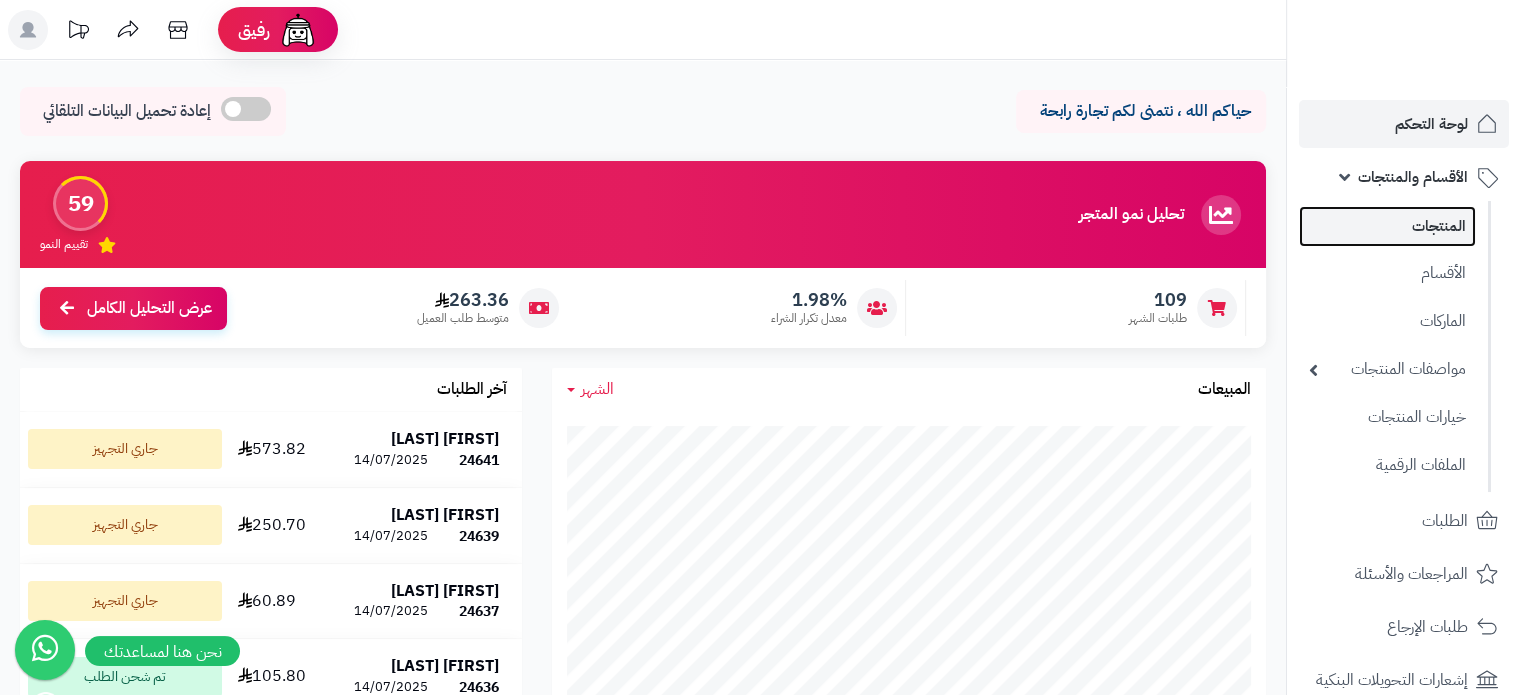 click on "المنتجات" at bounding box center [1387, 226] 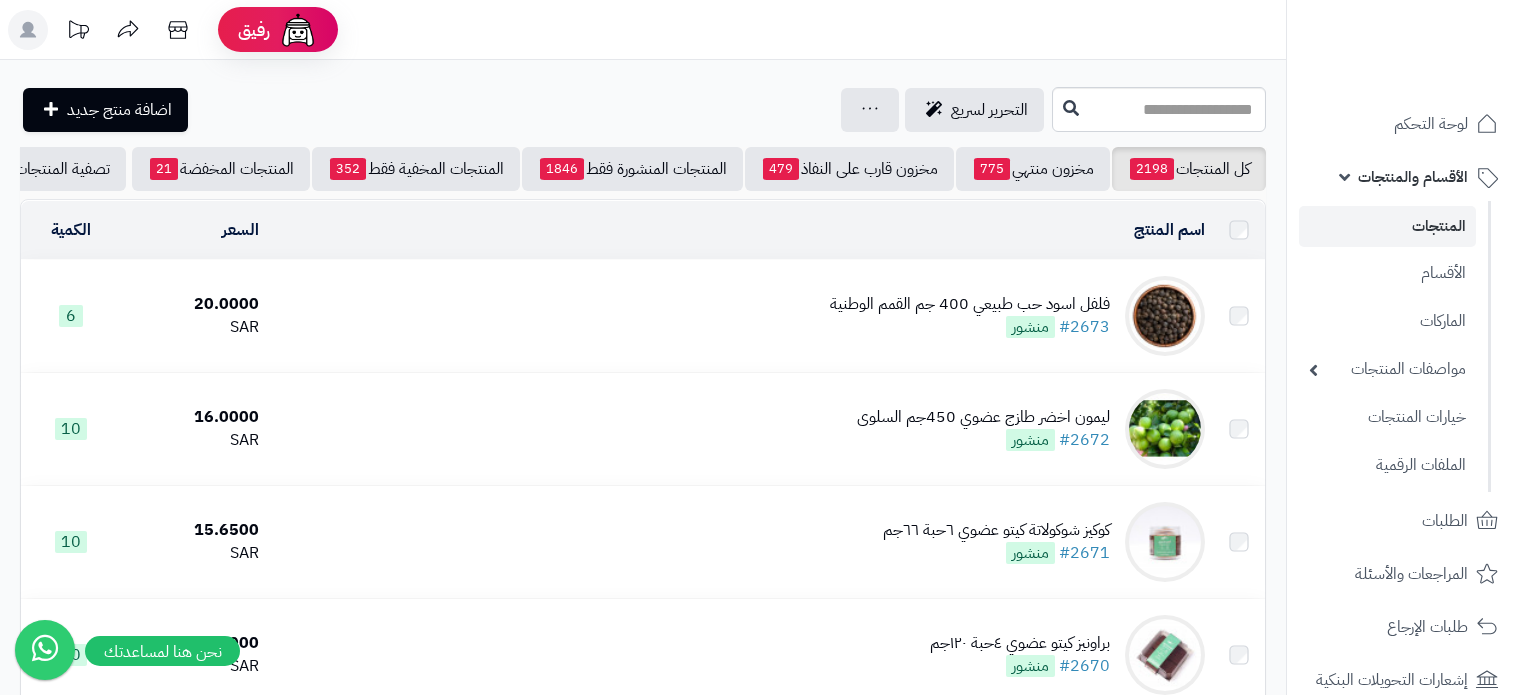 scroll, scrollTop: 0, scrollLeft: 0, axis: both 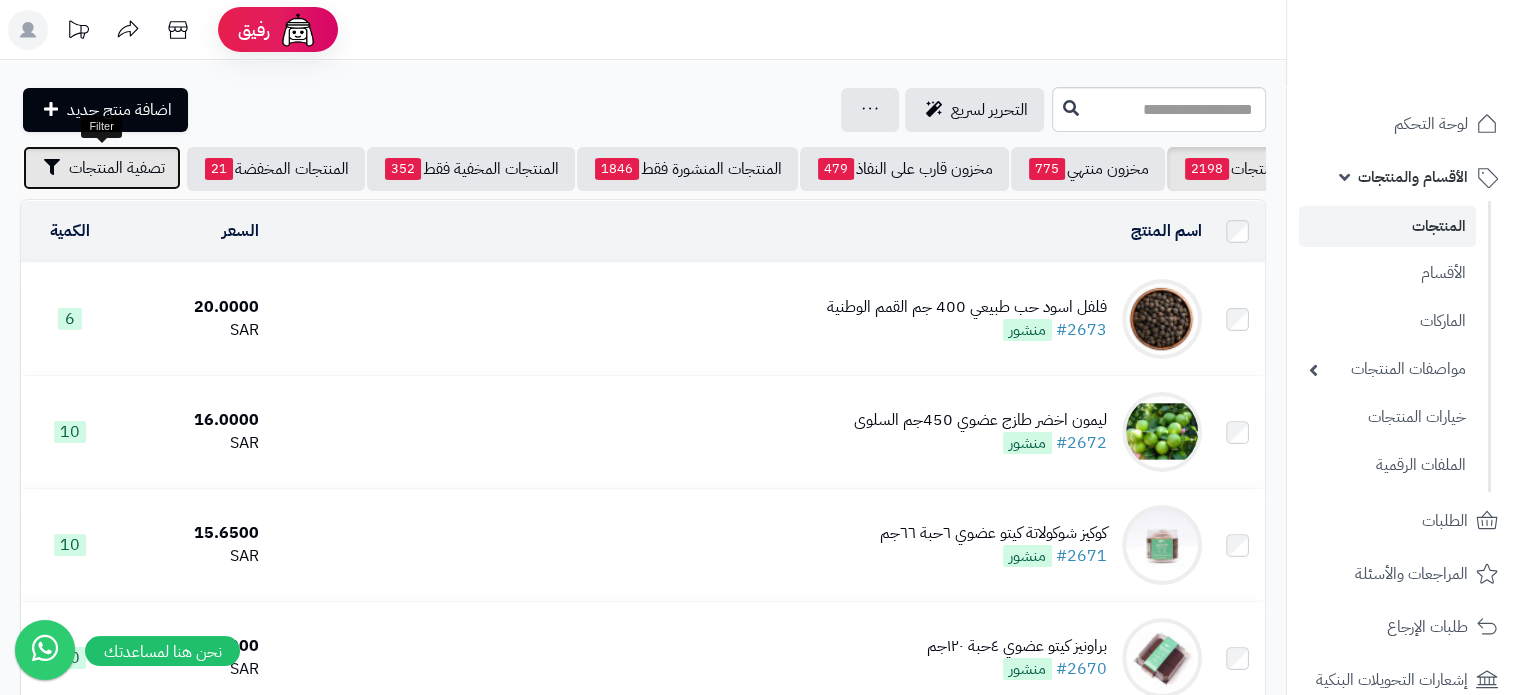 click on "تصفية المنتجات" at bounding box center (117, 168) 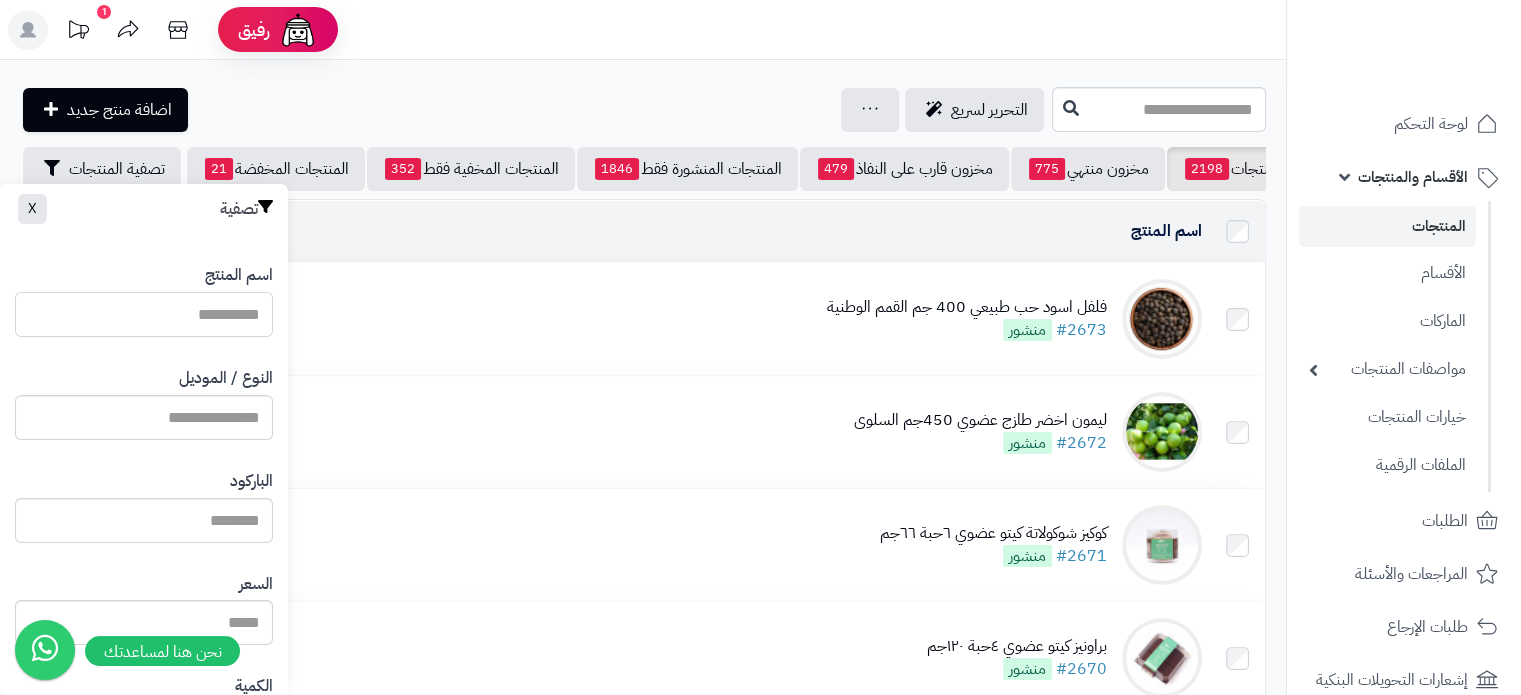 click on "اسم المنتج" at bounding box center (144, 314) 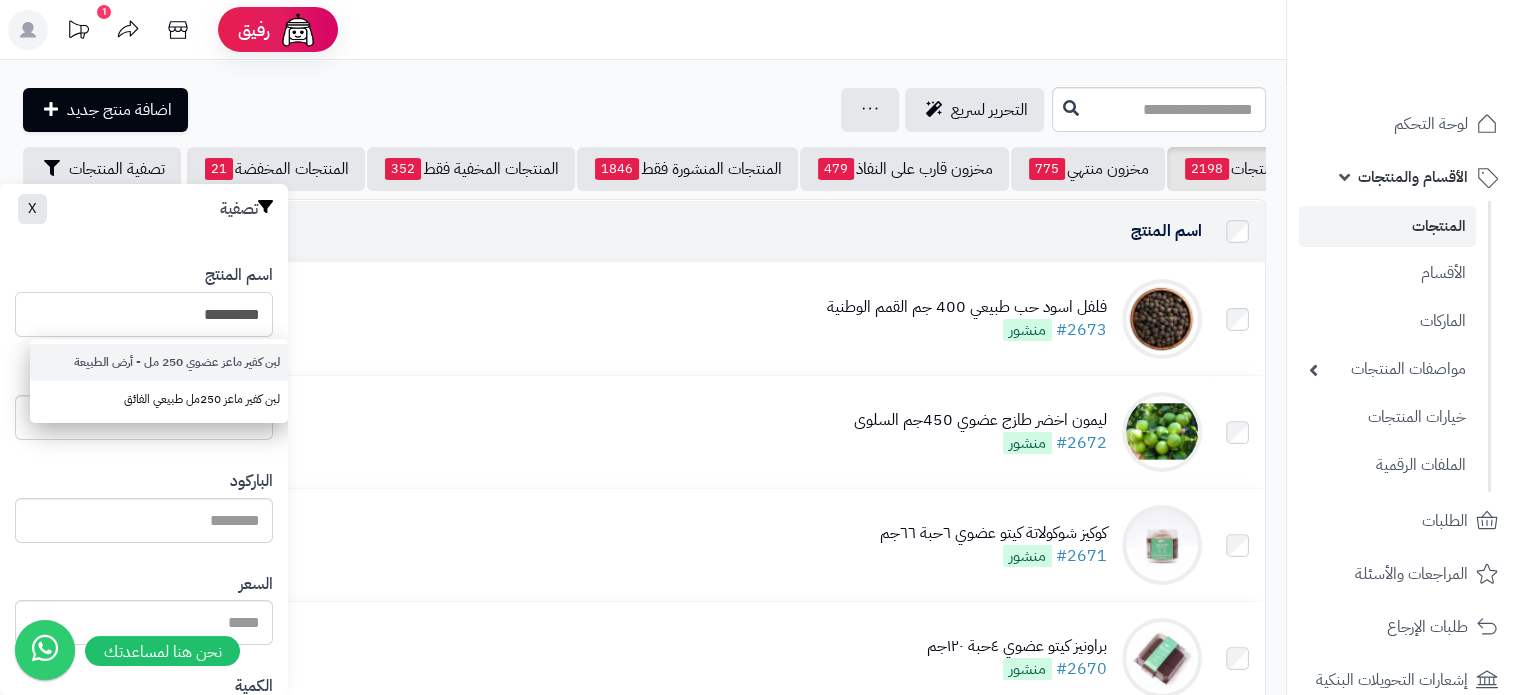 type on "*********" 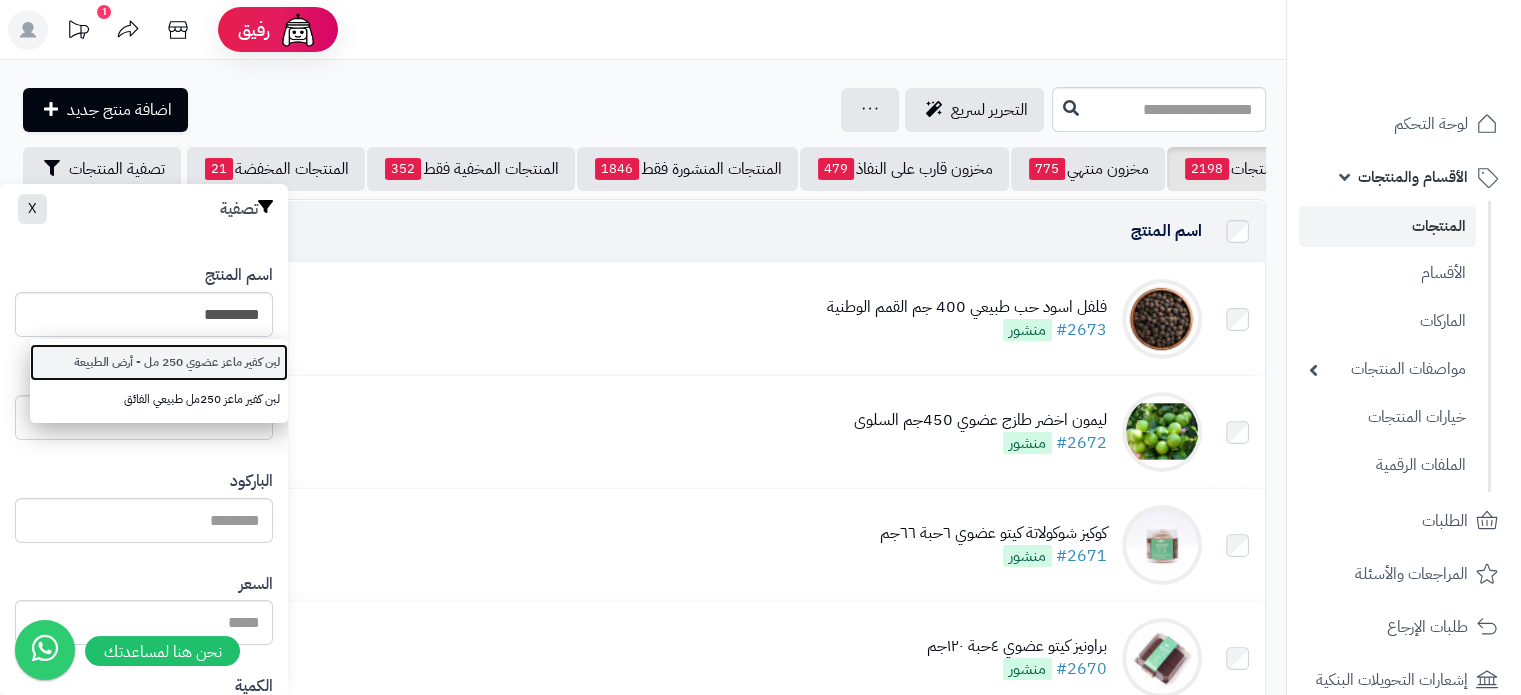 click on "لبن كفير ماعز عضوي 250 مل - أرض الطبيعة" at bounding box center [159, 362] 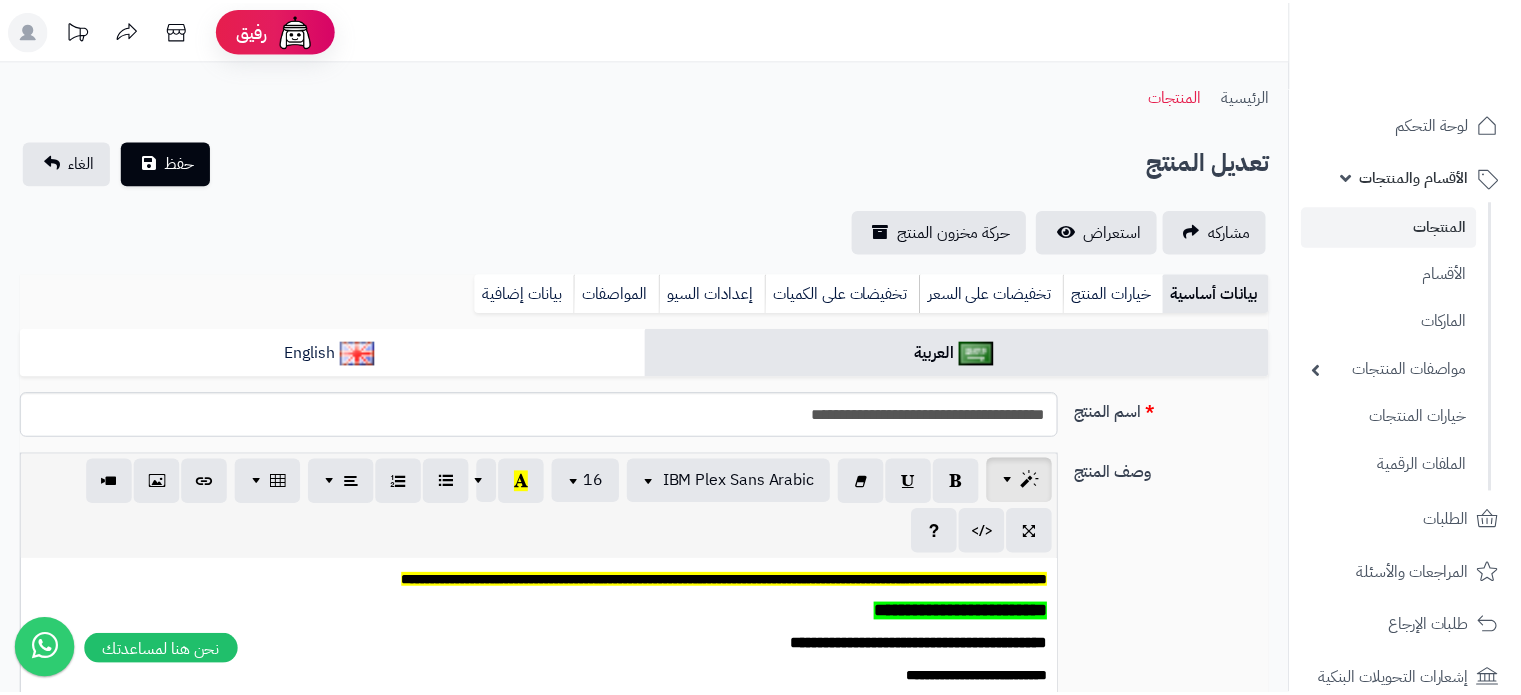 scroll, scrollTop: 0, scrollLeft: 0, axis: both 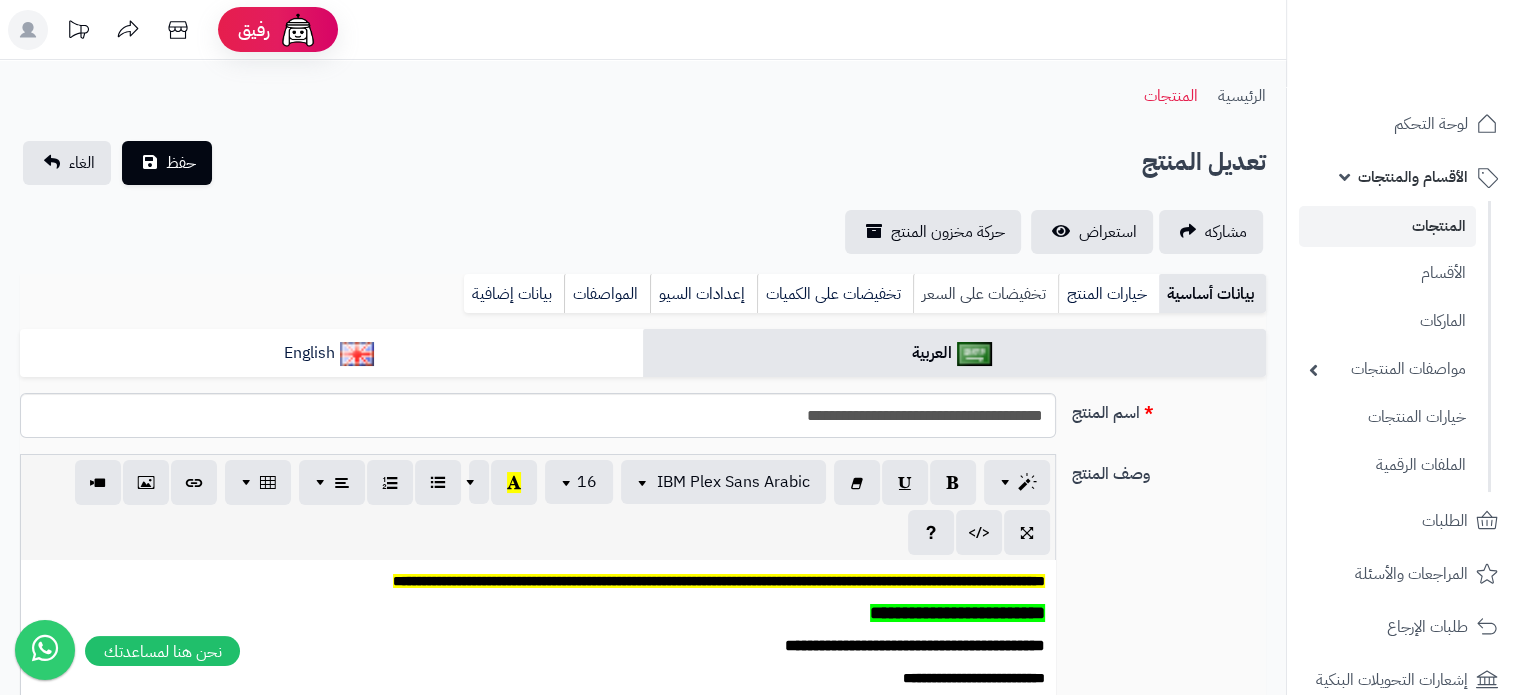 click on "تخفيضات على السعر" at bounding box center [985, 294] 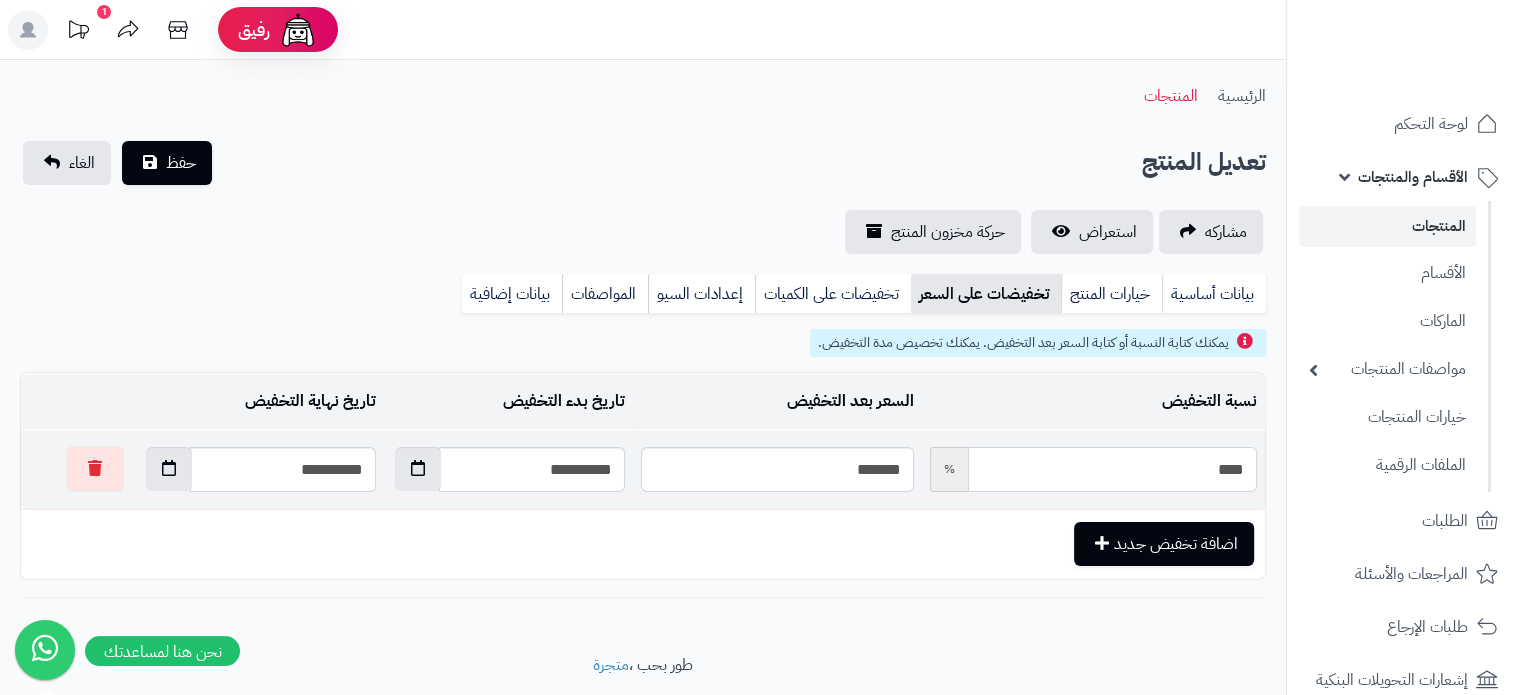 click on "****" at bounding box center (1112, 469) 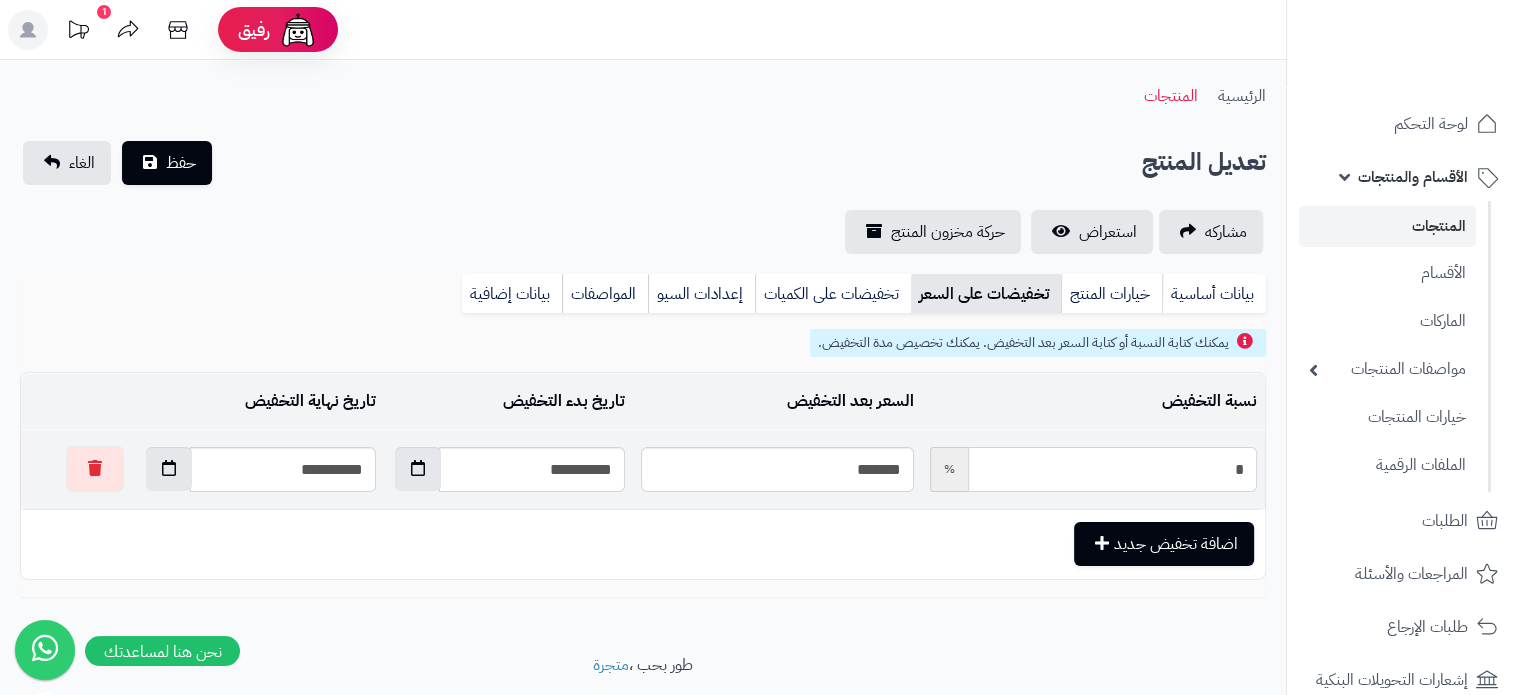 type on "*****" 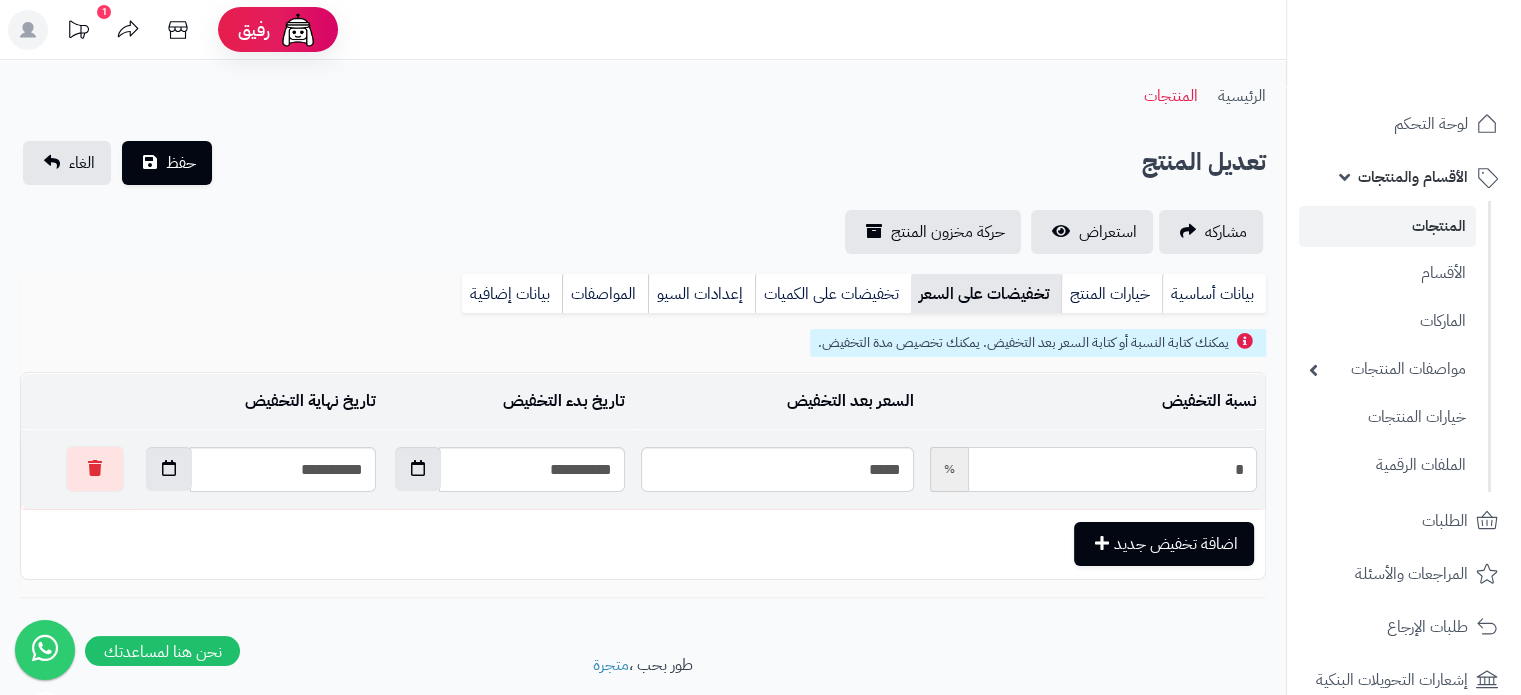 type on "**" 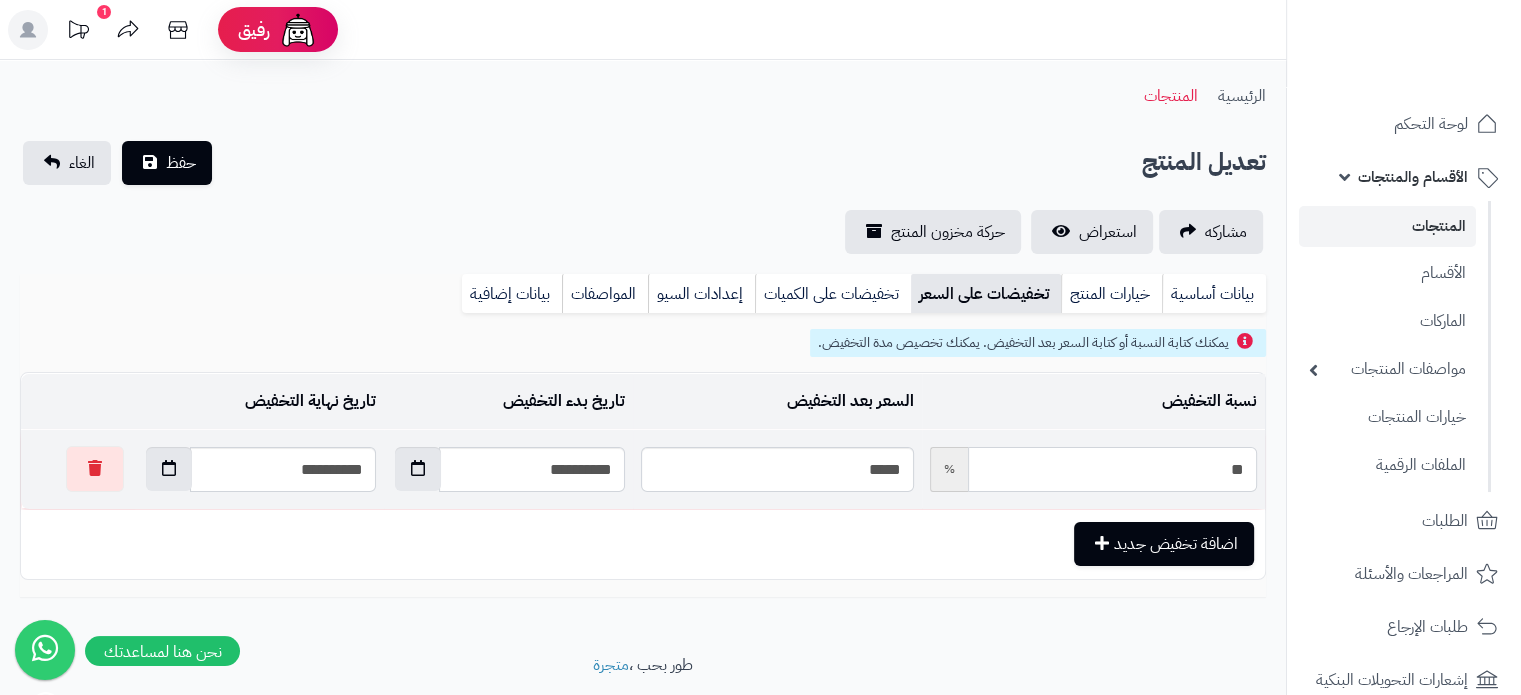 type on "*****" 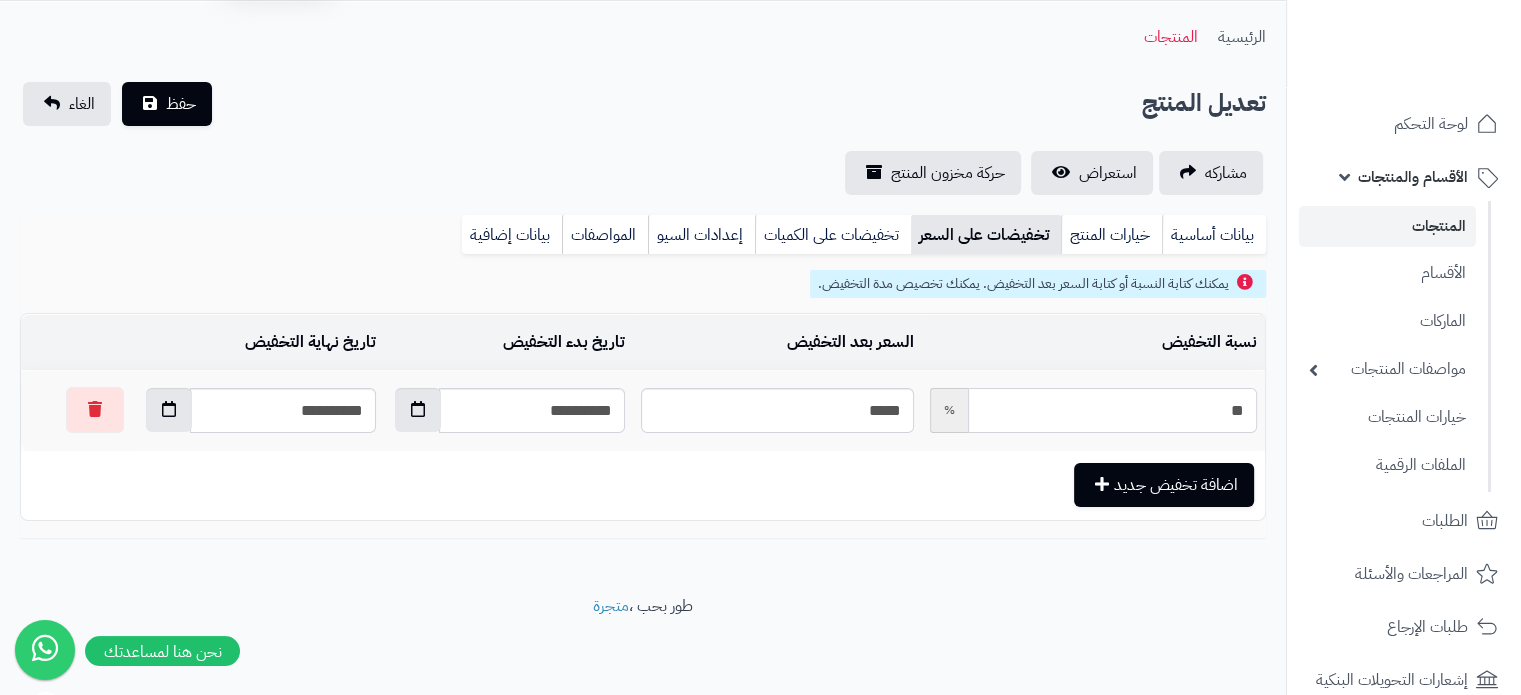 scroll, scrollTop: 67, scrollLeft: 0, axis: vertical 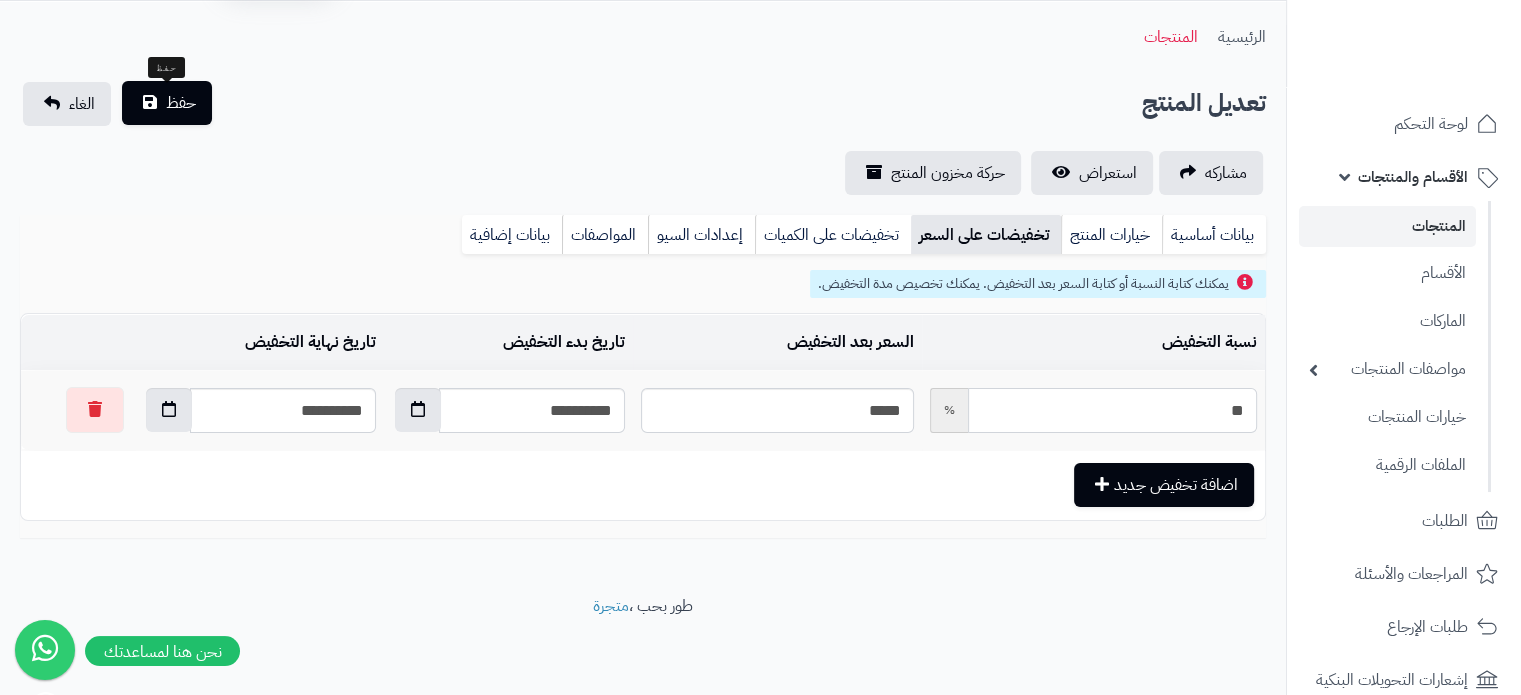 type on "**" 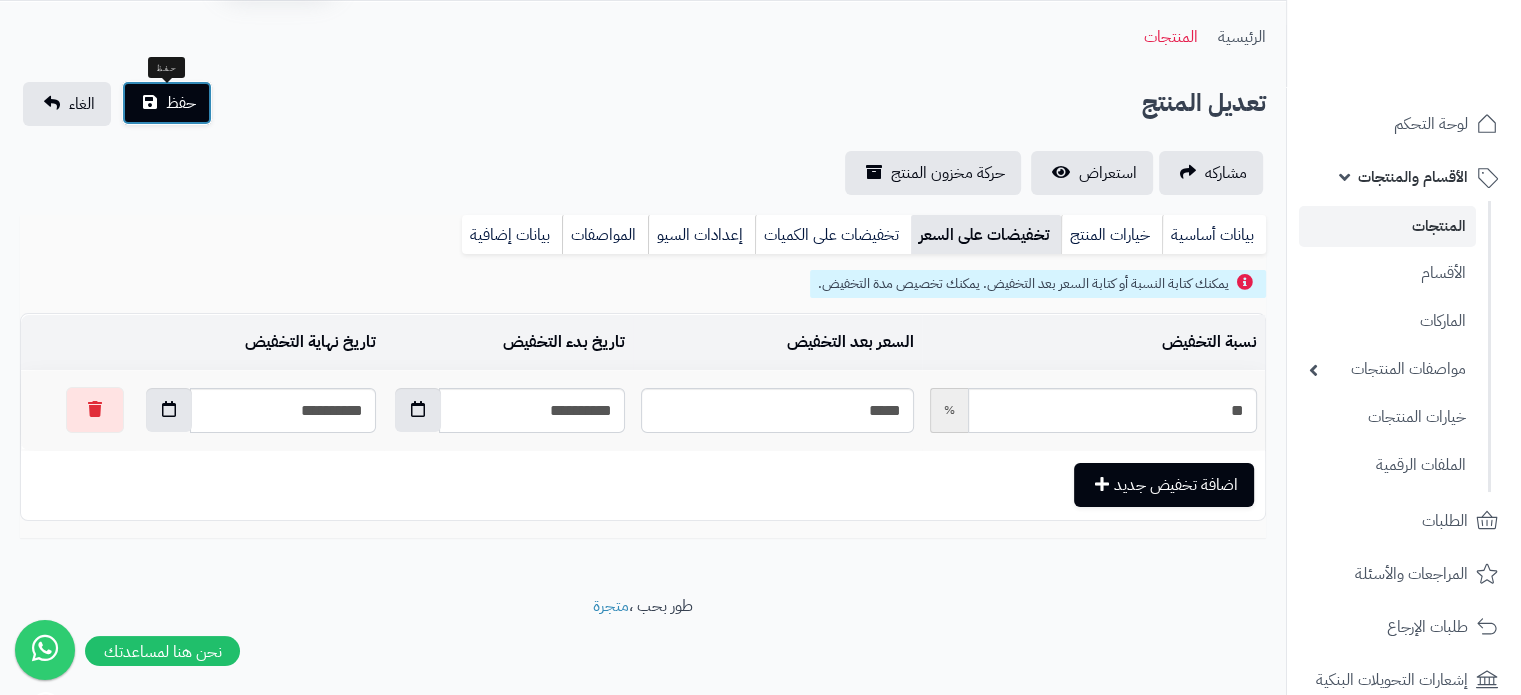 click on "حفظ" at bounding box center [181, 103] 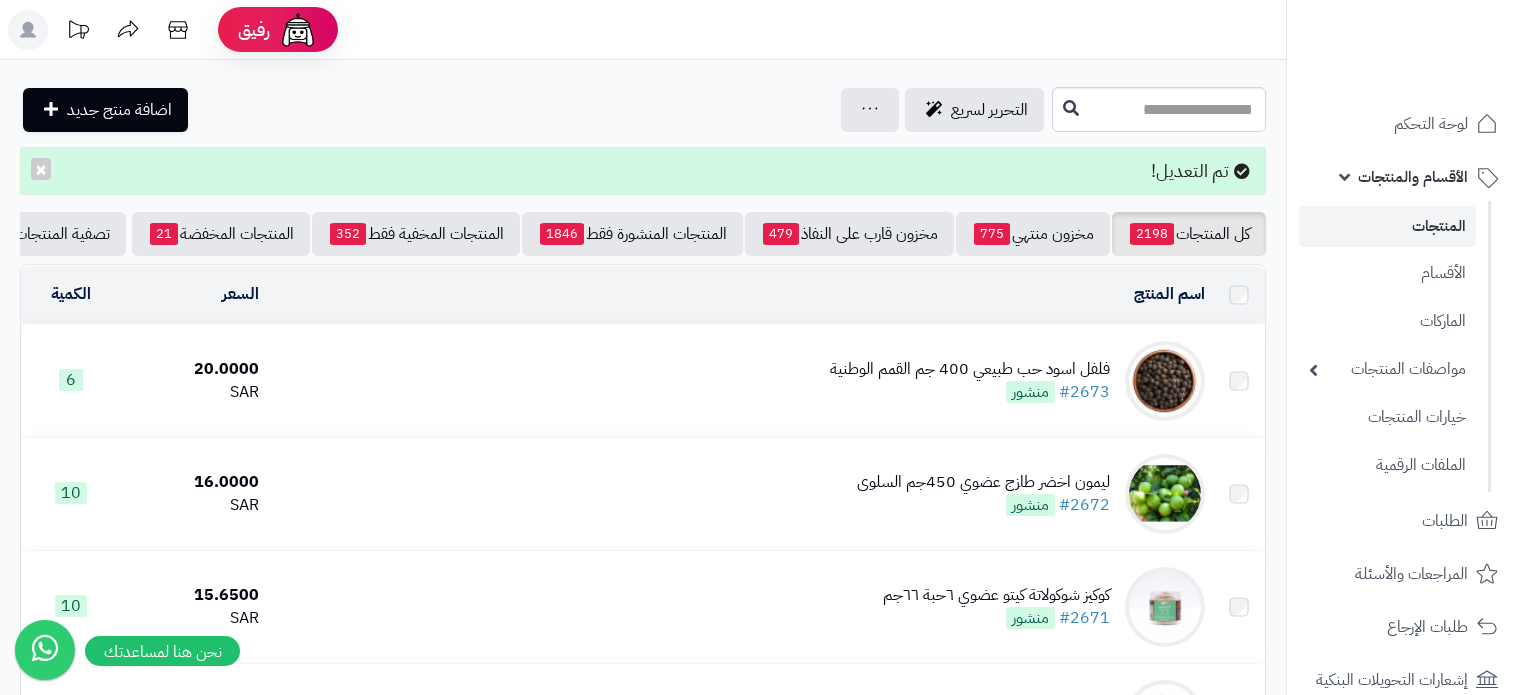 scroll, scrollTop: 0, scrollLeft: 0, axis: both 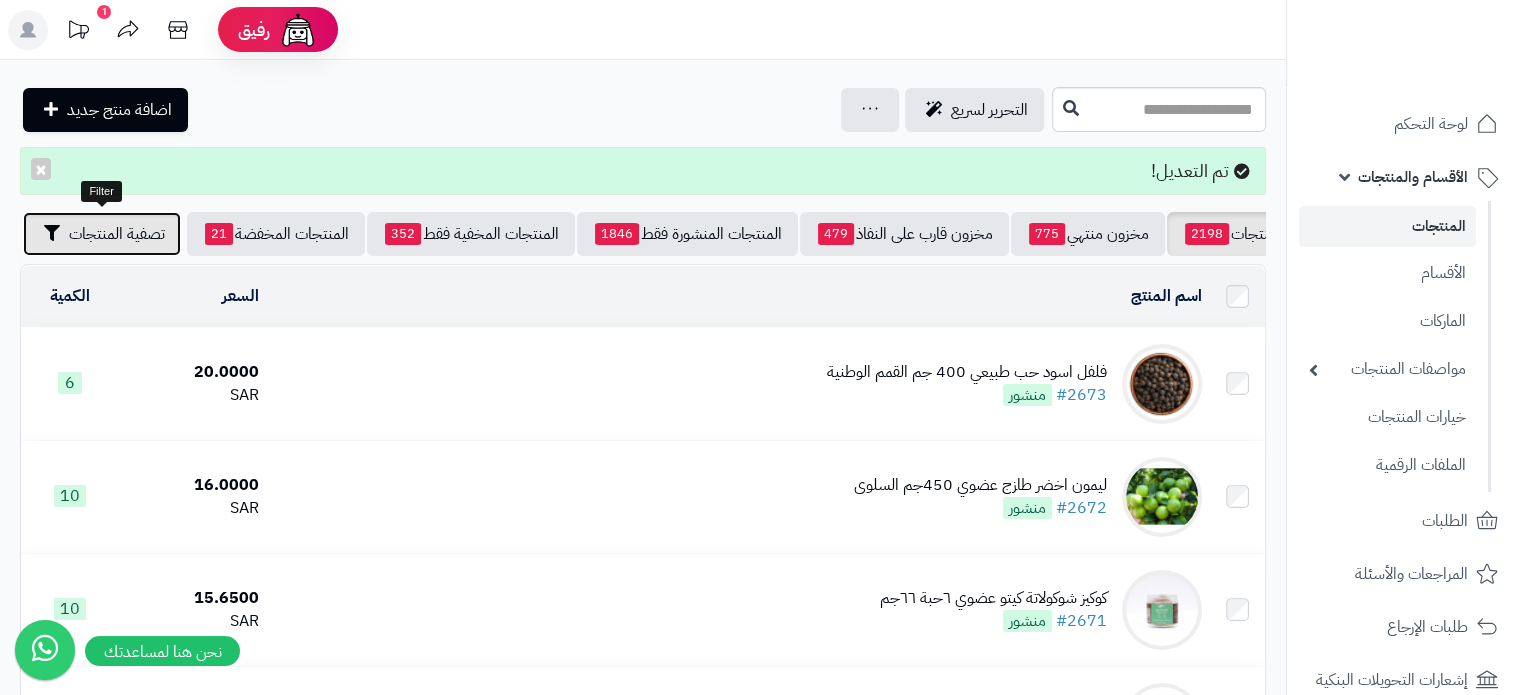 click on "تصفية المنتجات" at bounding box center (117, 234) 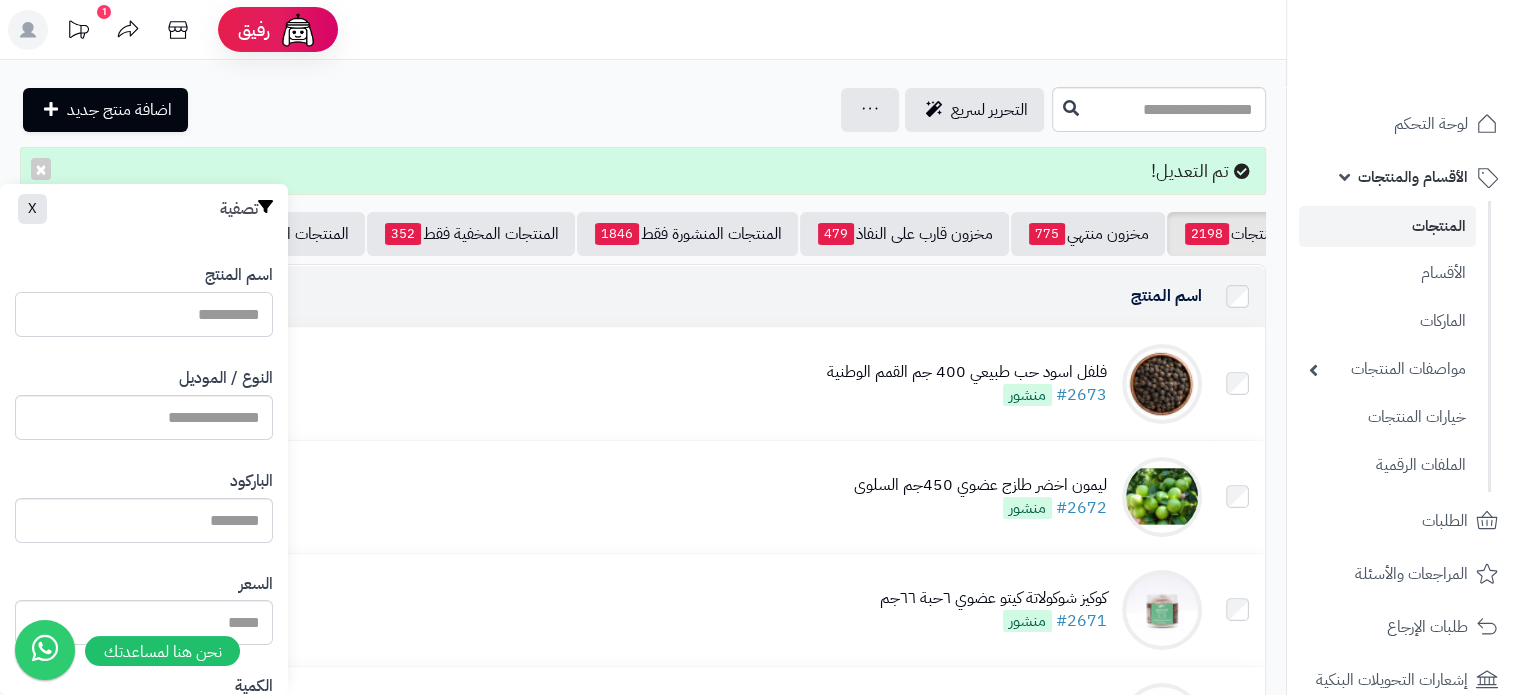 click on "اسم المنتج" at bounding box center [144, 314] 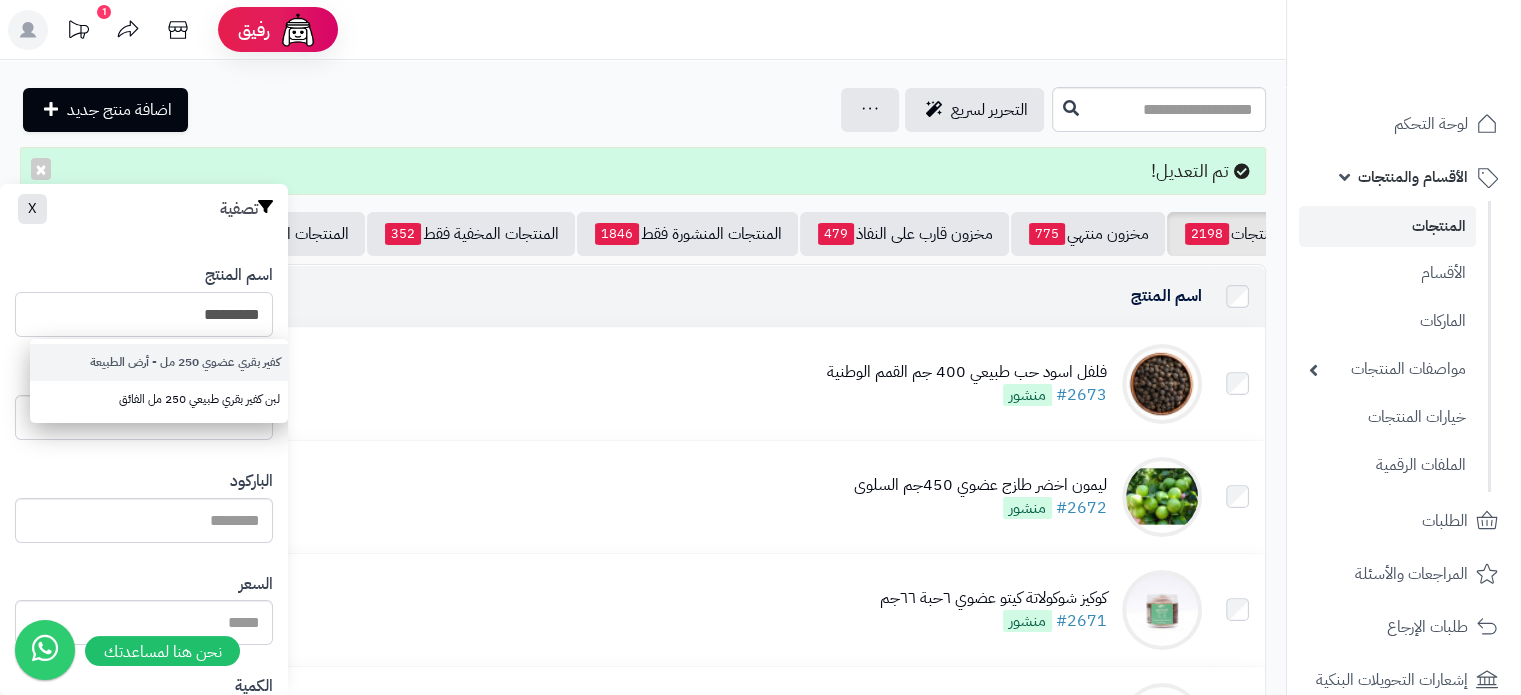 type on "*********" 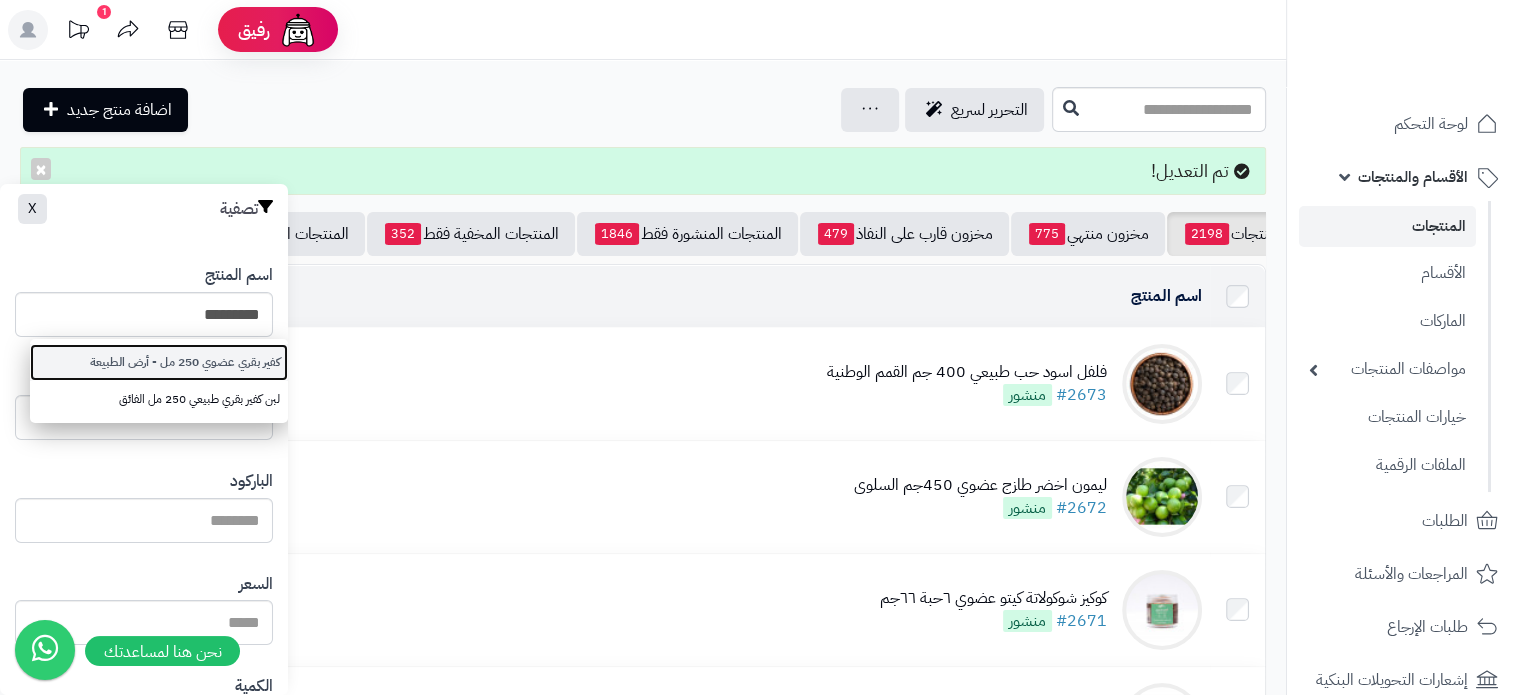 click on "كفير بقري عضوي 250 مل - أرض الطبيعة" at bounding box center (159, 362) 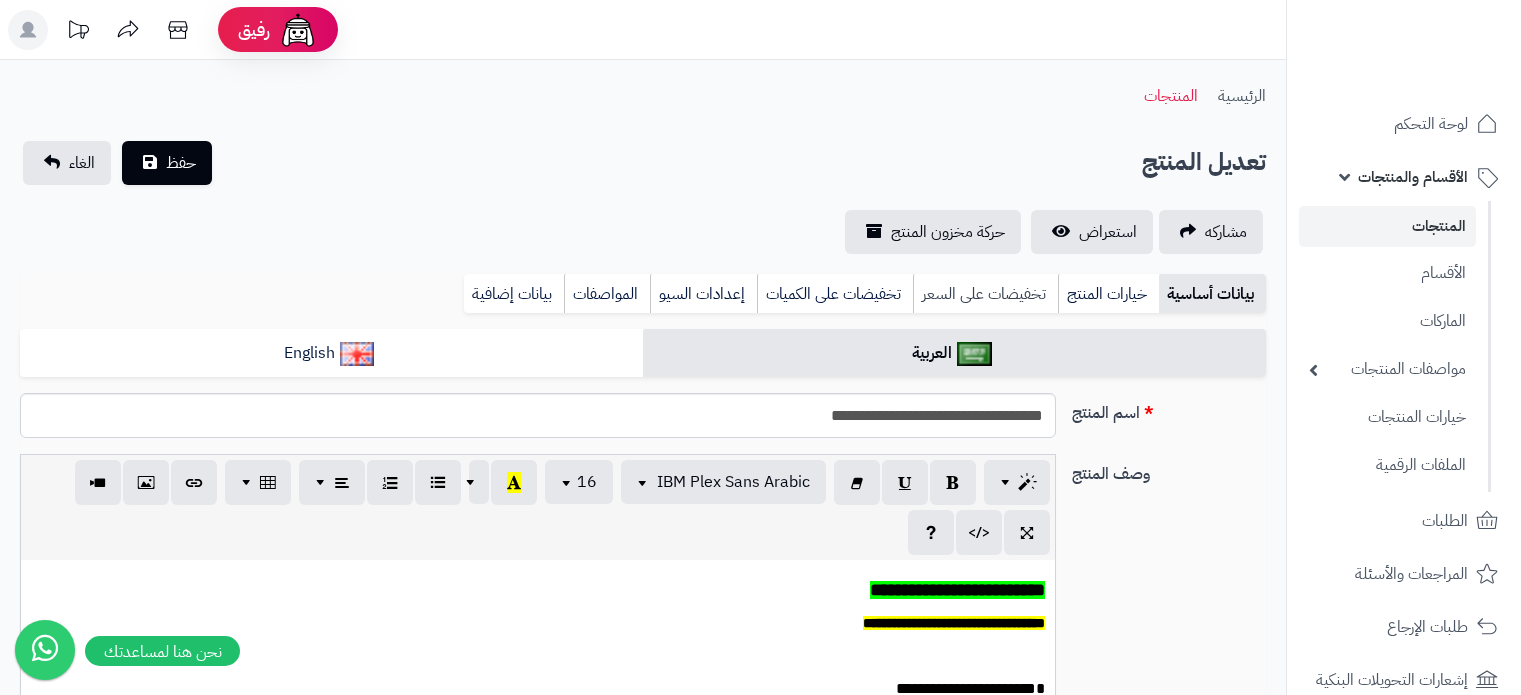 scroll, scrollTop: 0, scrollLeft: 0, axis: both 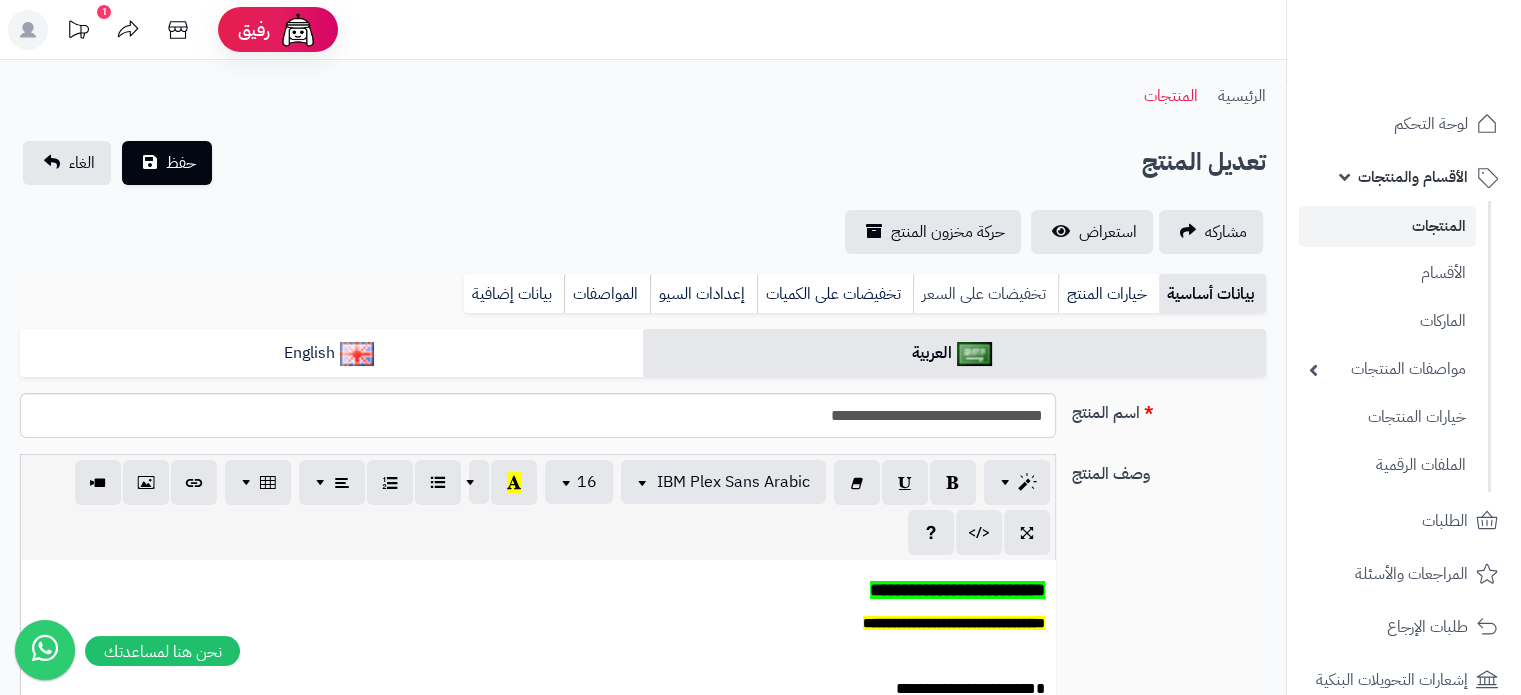 click on "تخفيضات على السعر" at bounding box center [985, 294] 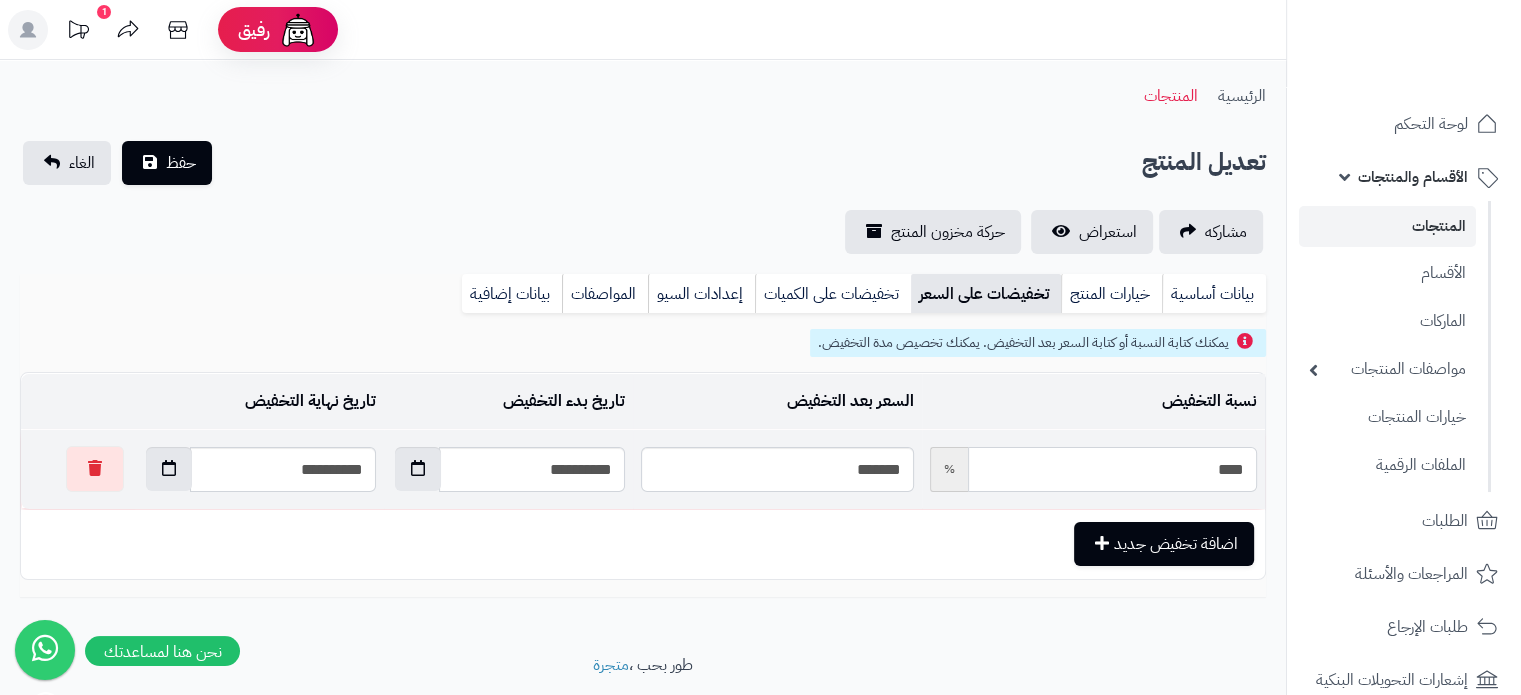 click on "****" at bounding box center (1112, 469) 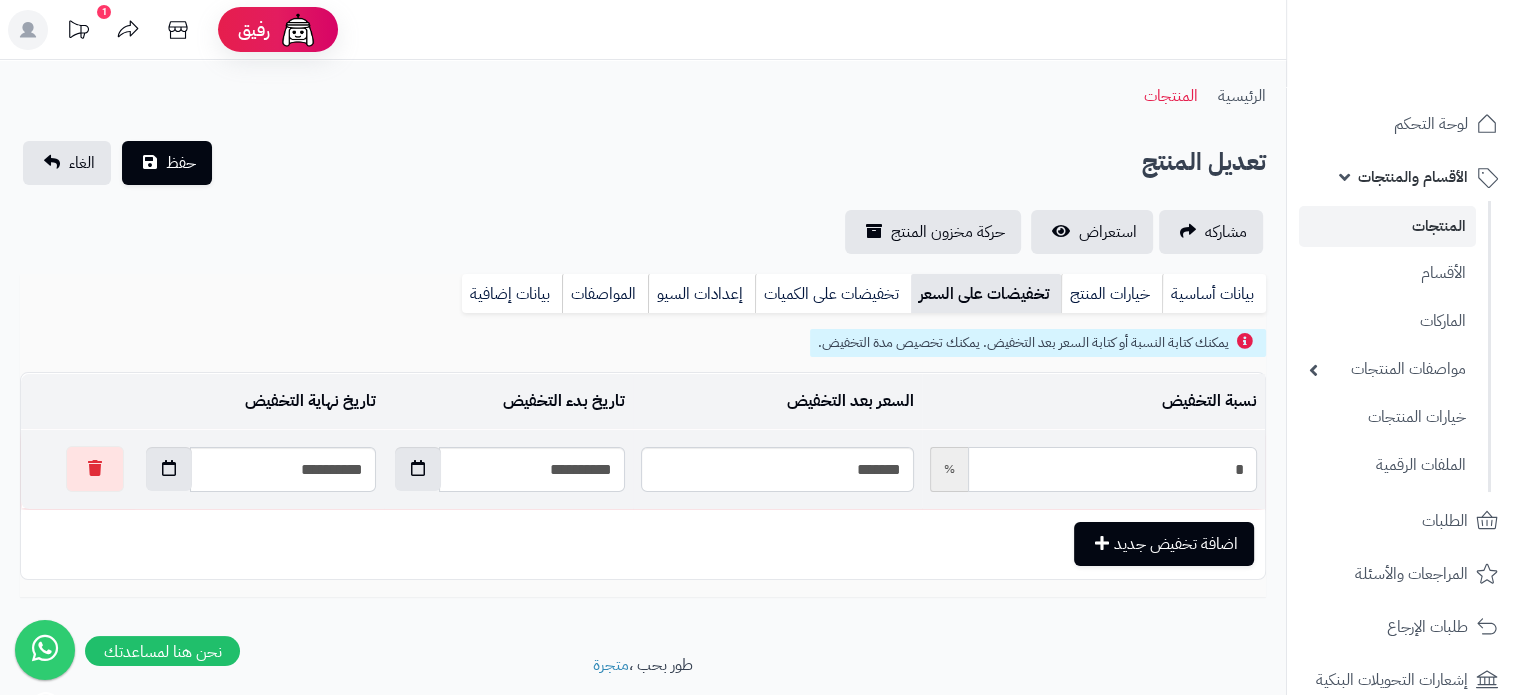 type on "*****" 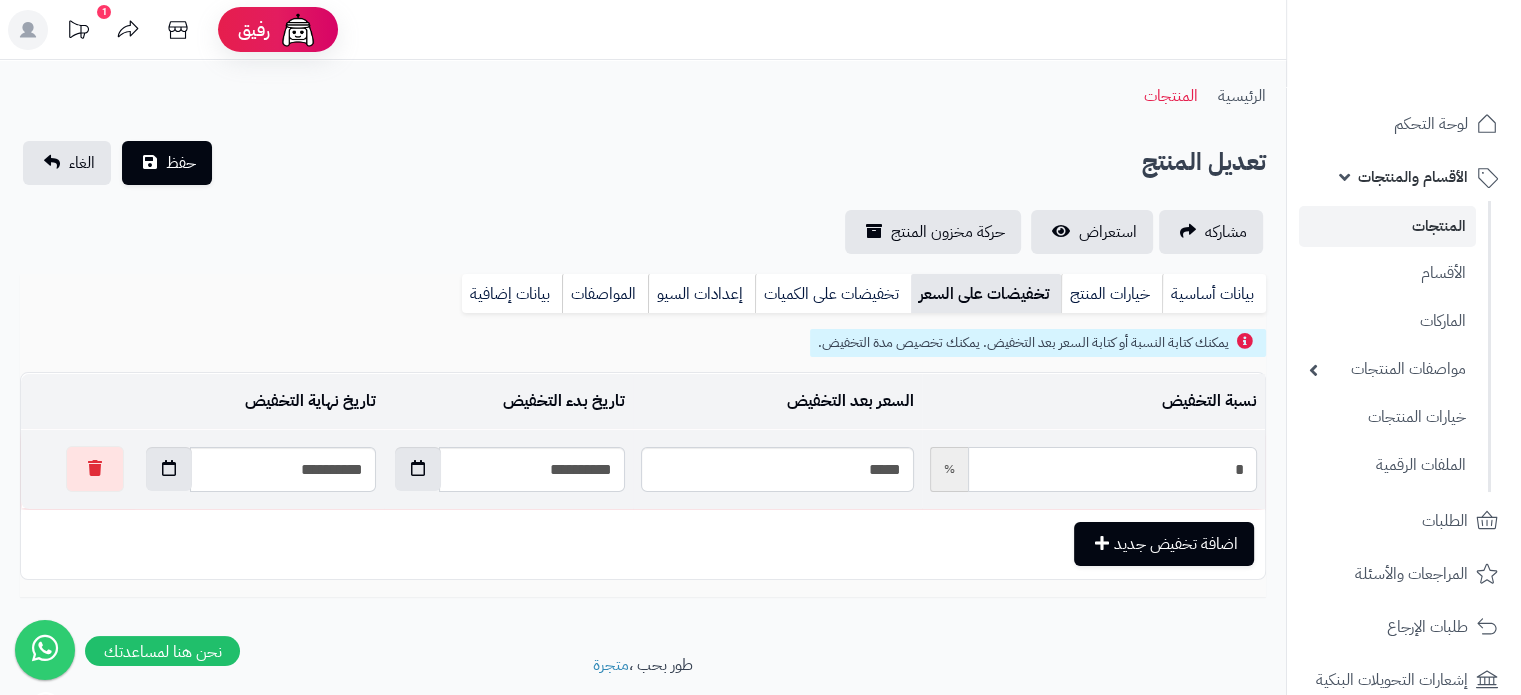 type on "**" 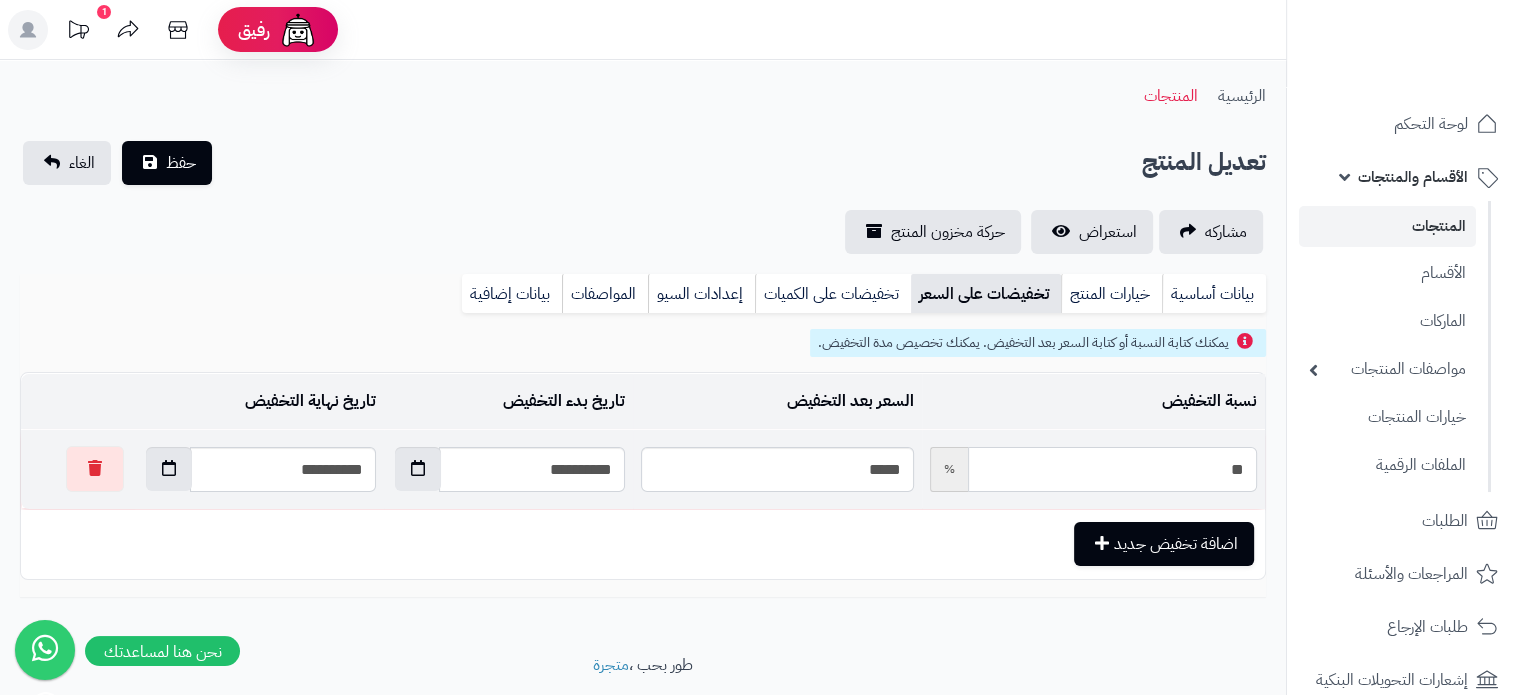 type on "*****" 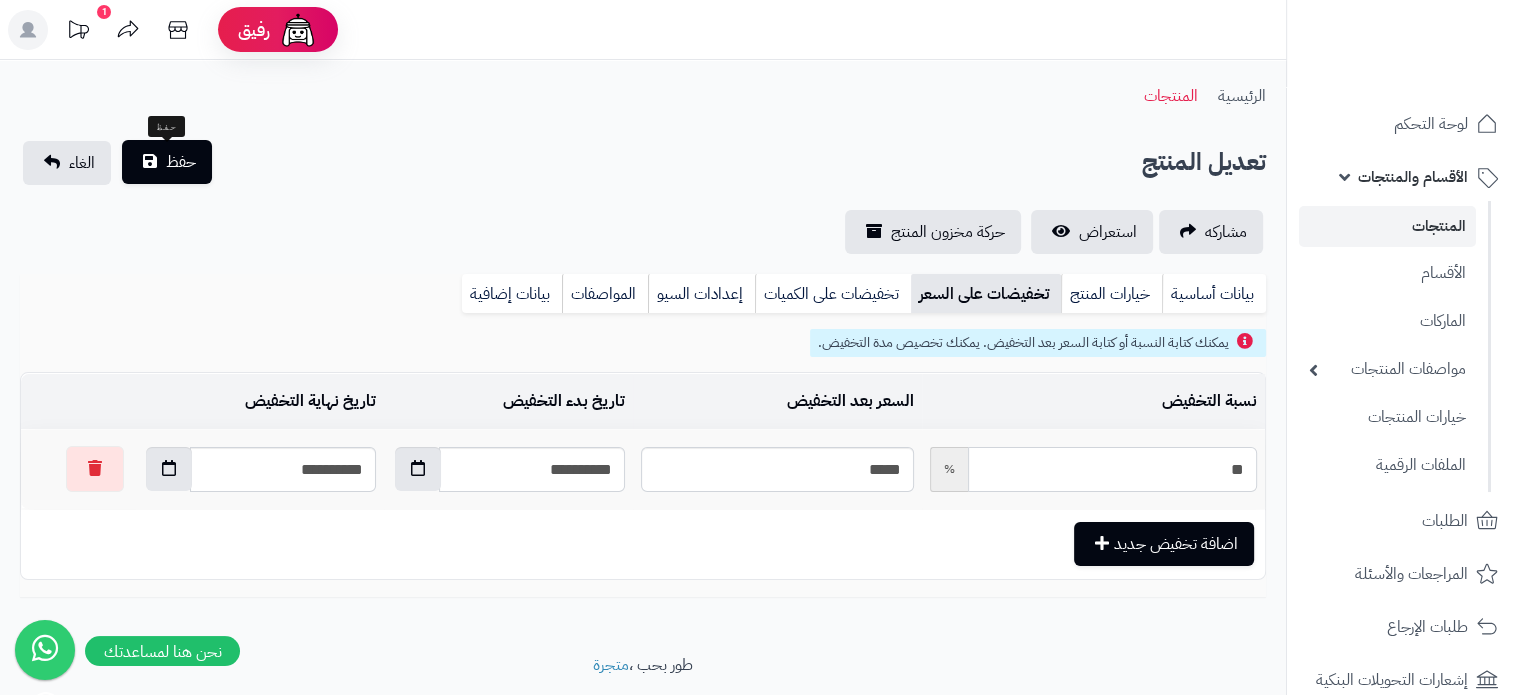 type on "**" 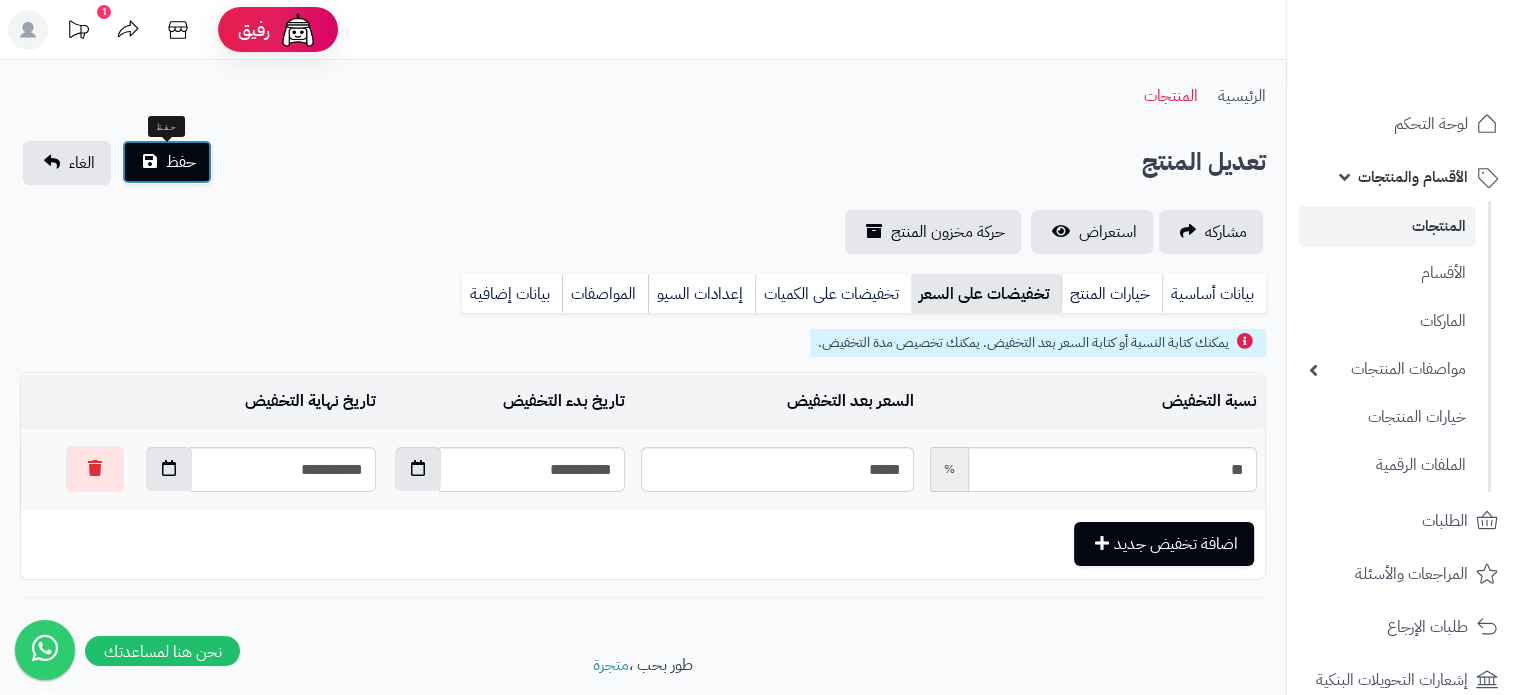 click on "حفظ" at bounding box center (181, 162) 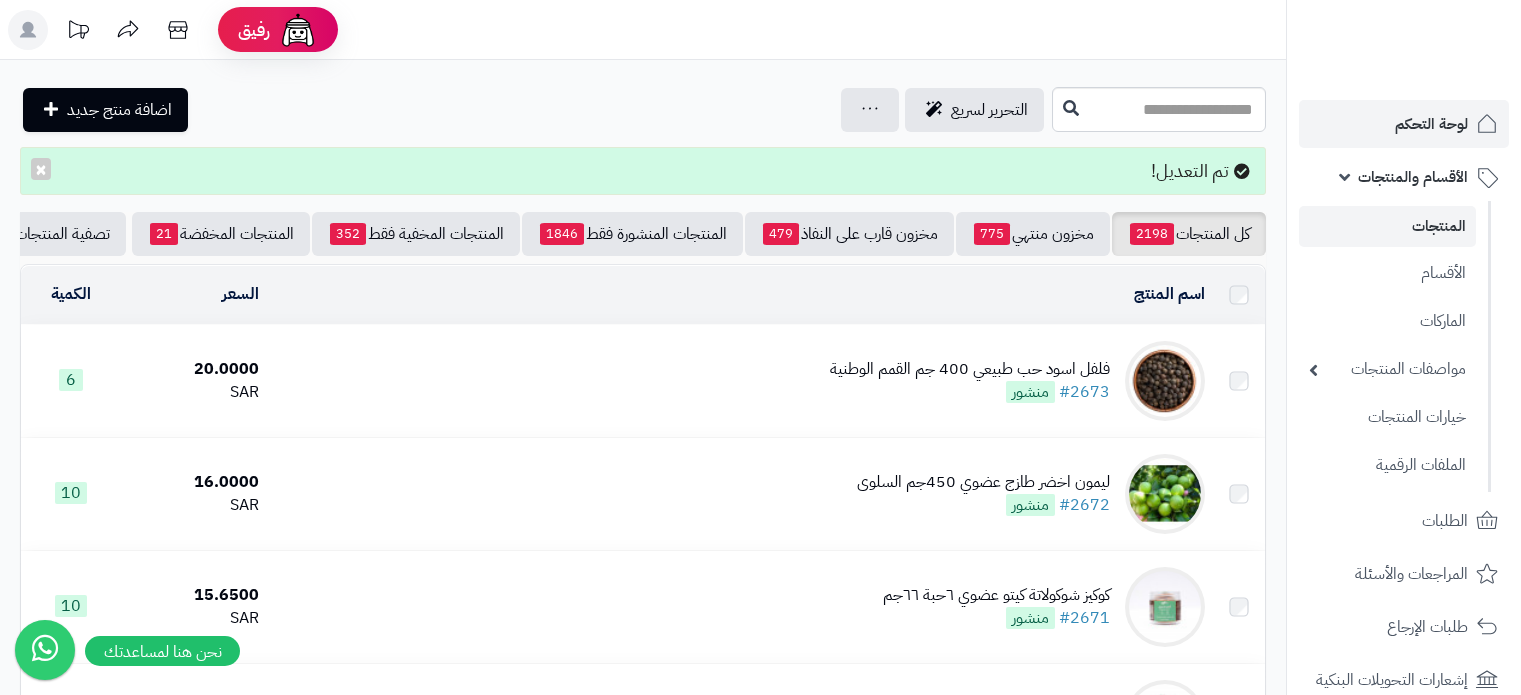 scroll, scrollTop: 0, scrollLeft: 0, axis: both 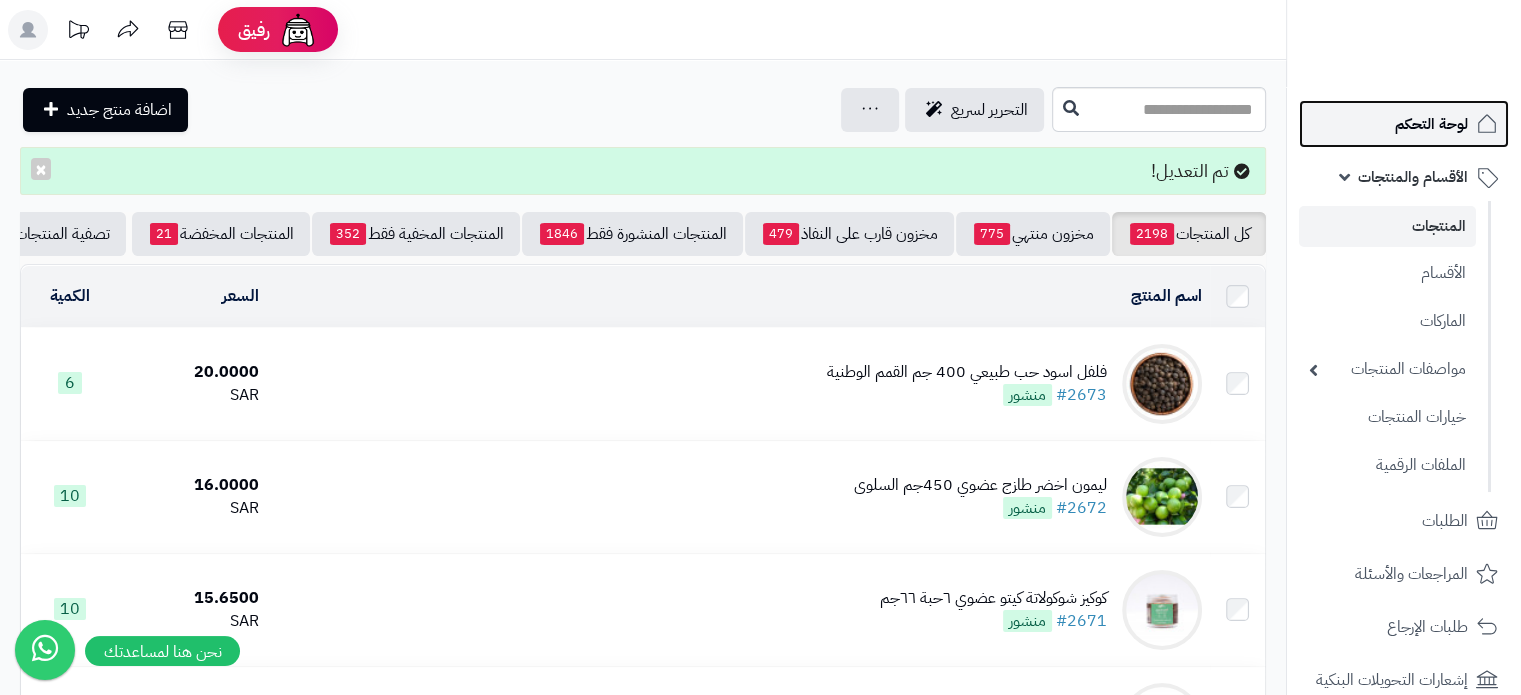 click on "لوحة التحكم" at bounding box center (1431, 124) 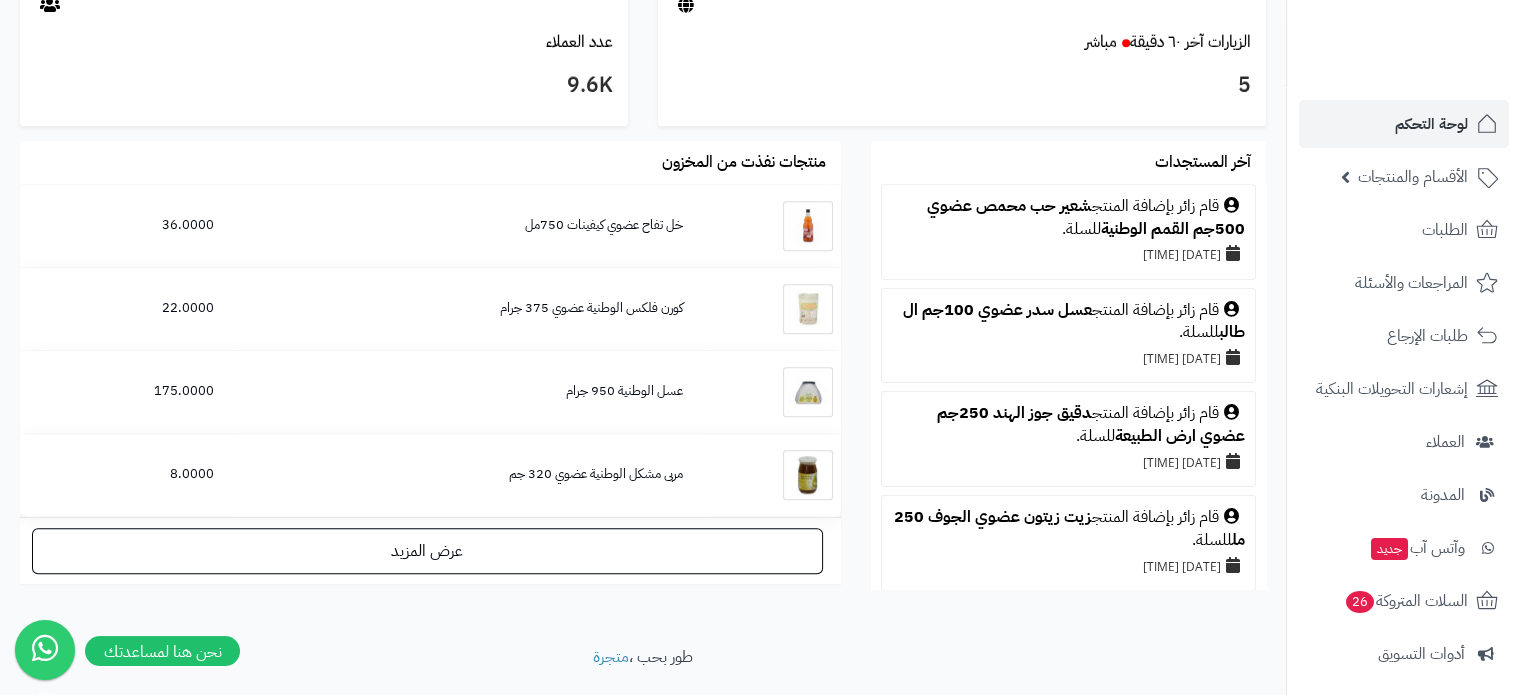 scroll, scrollTop: 1177, scrollLeft: 0, axis: vertical 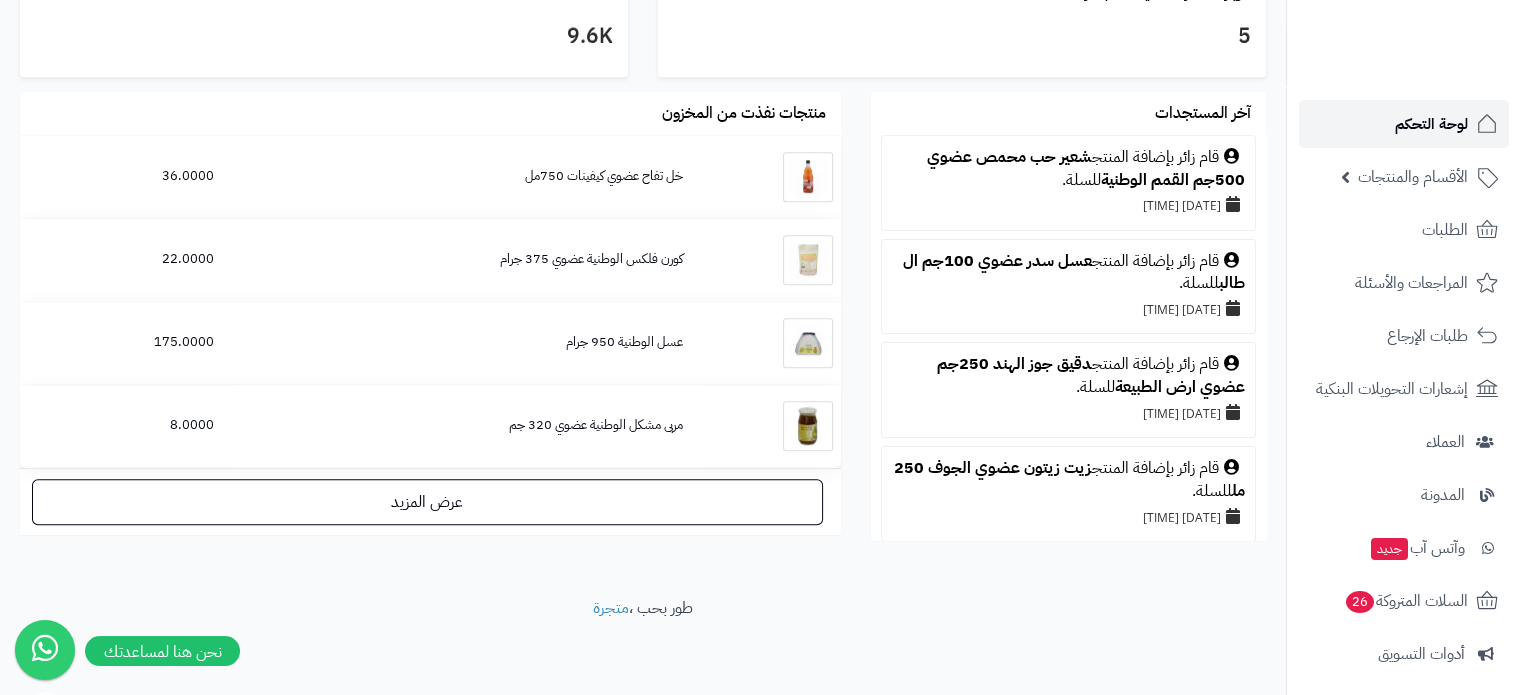 click on "لوحة التحكم" at bounding box center [1431, 124] 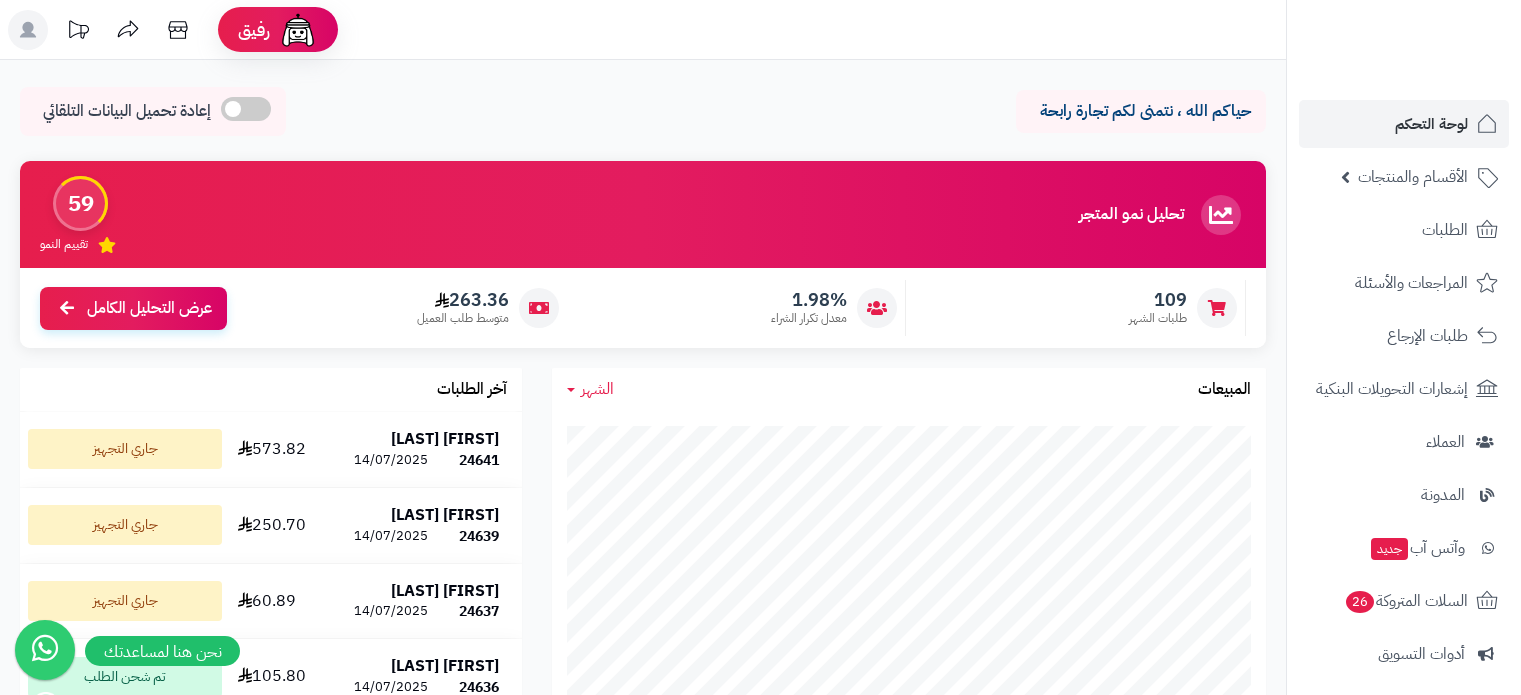scroll, scrollTop: 0, scrollLeft: 0, axis: both 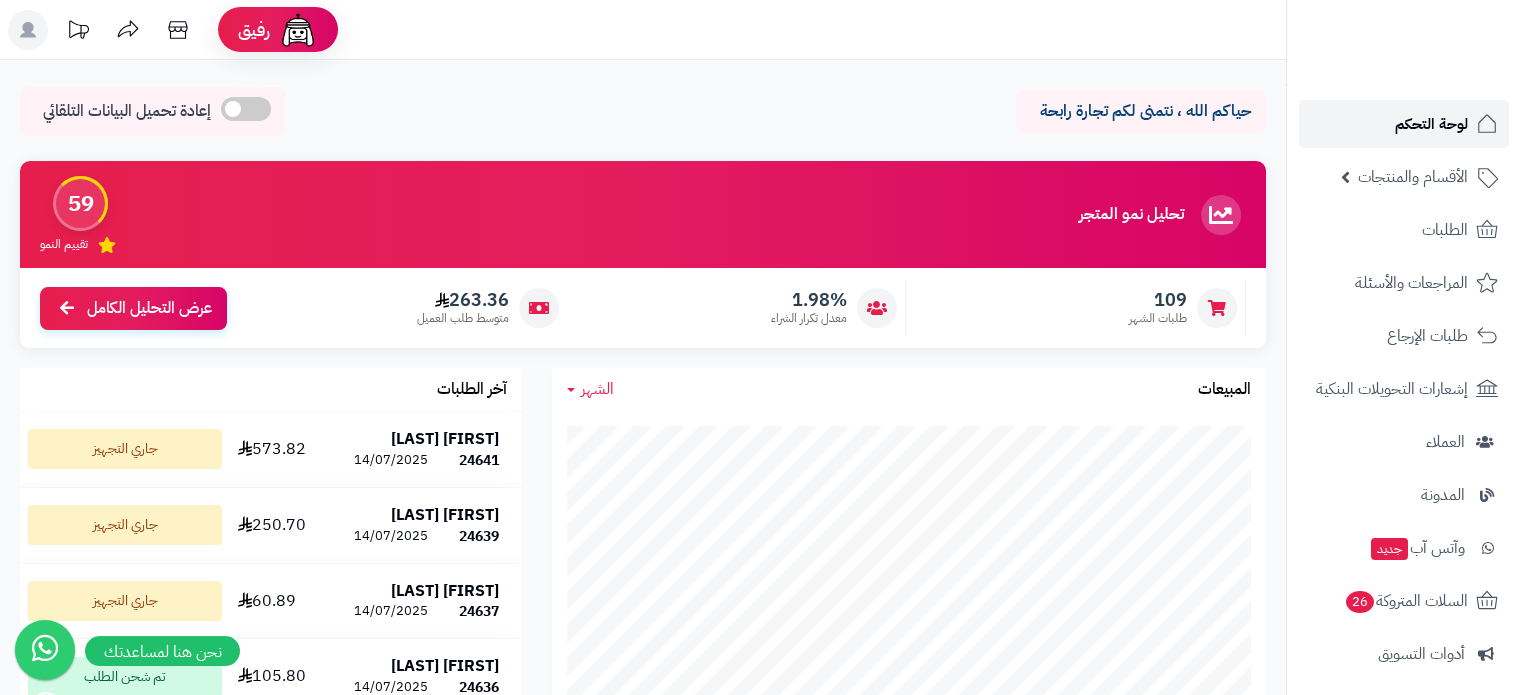 click on "لوحة التحكم" at bounding box center [1431, 124] 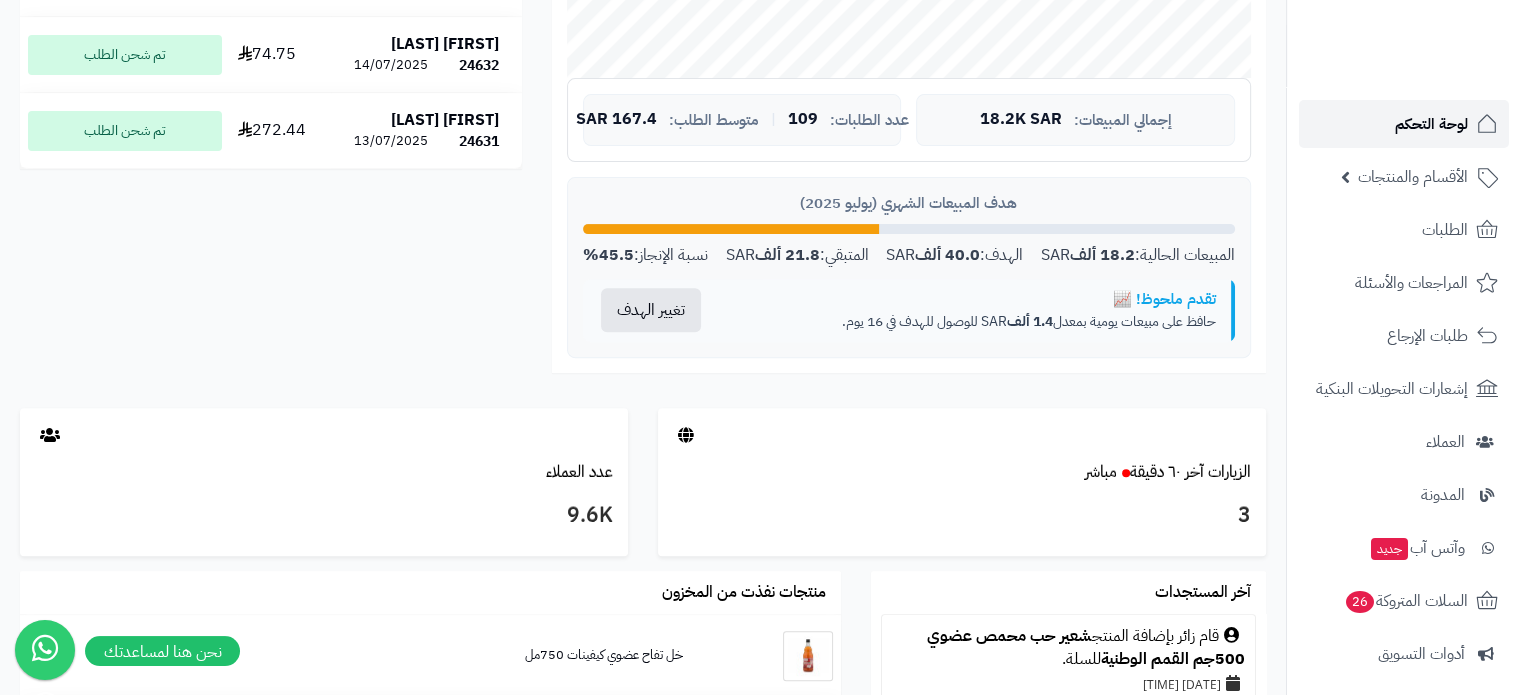 scroll, scrollTop: 800, scrollLeft: 0, axis: vertical 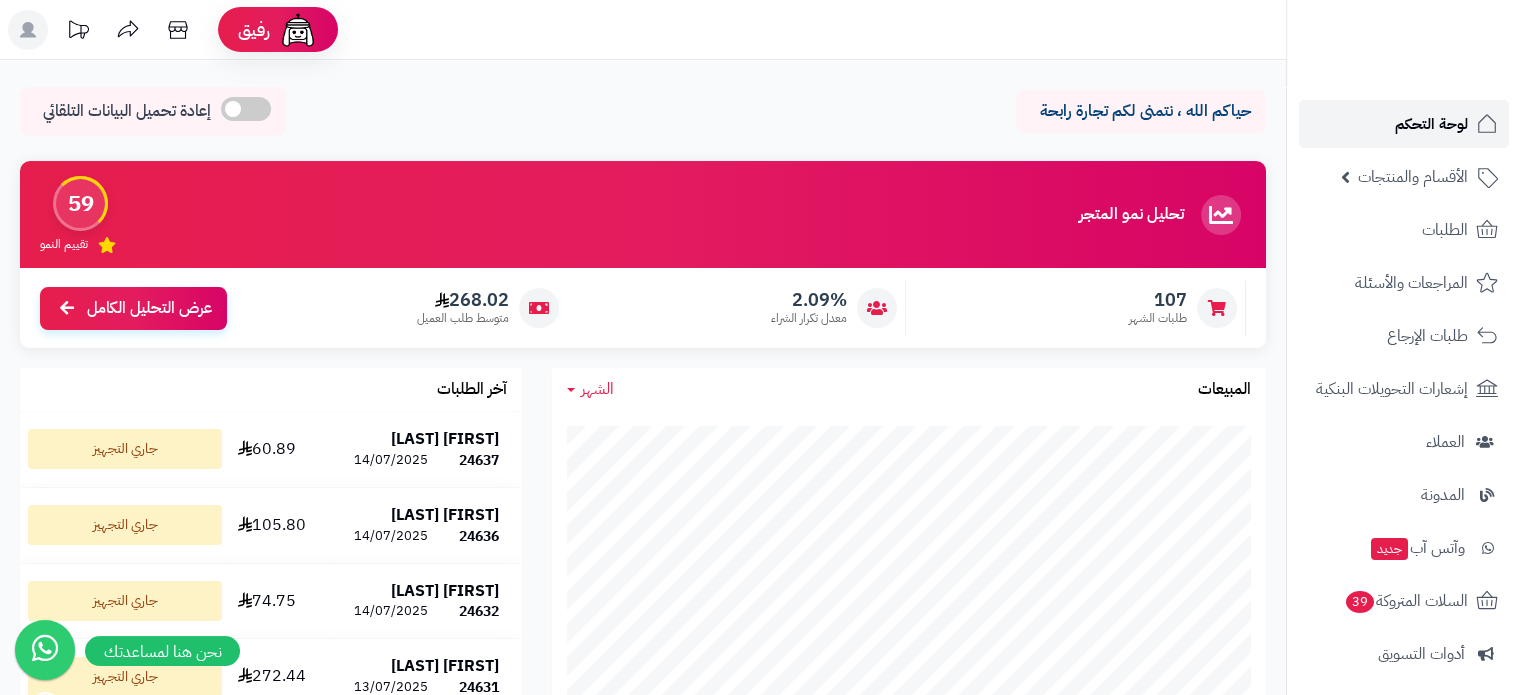 click on "لوحة التحكم" at bounding box center (1431, 124) 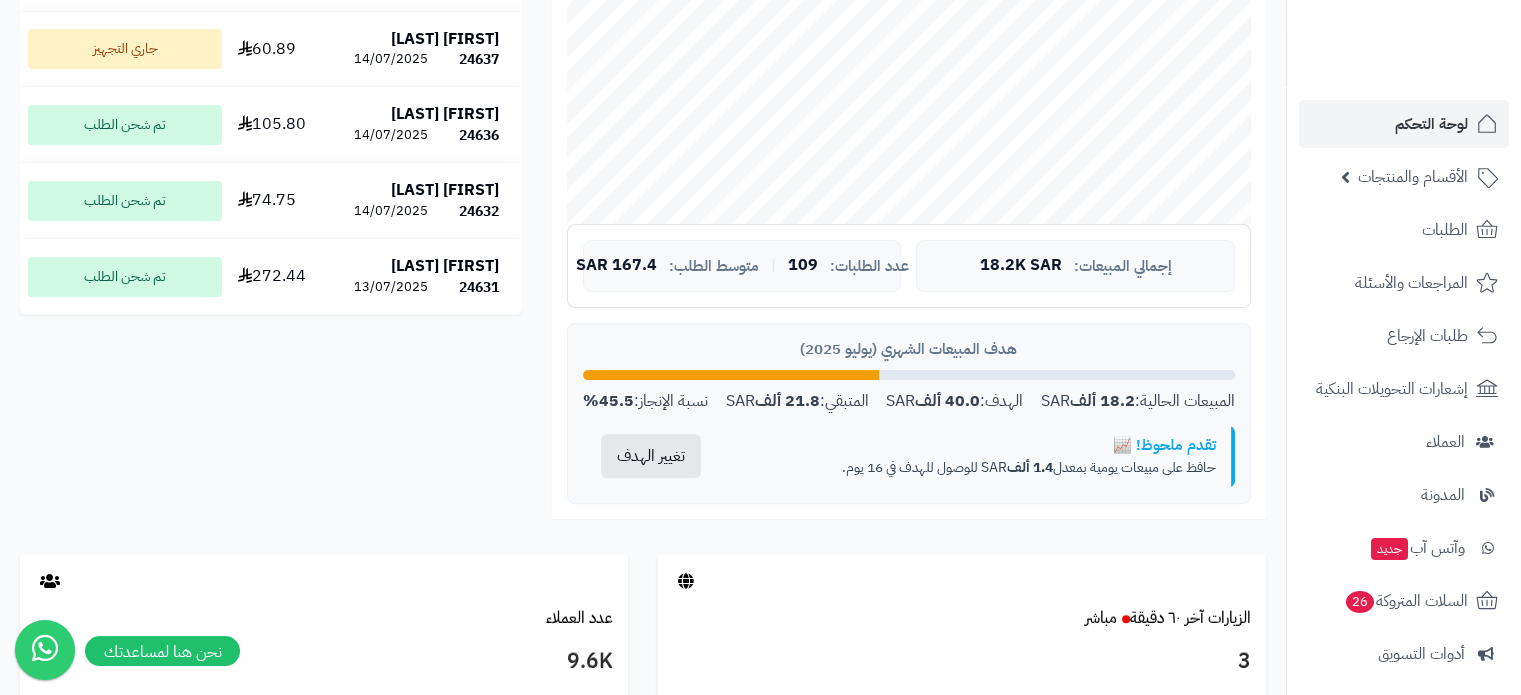scroll, scrollTop: 477, scrollLeft: 0, axis: vertical 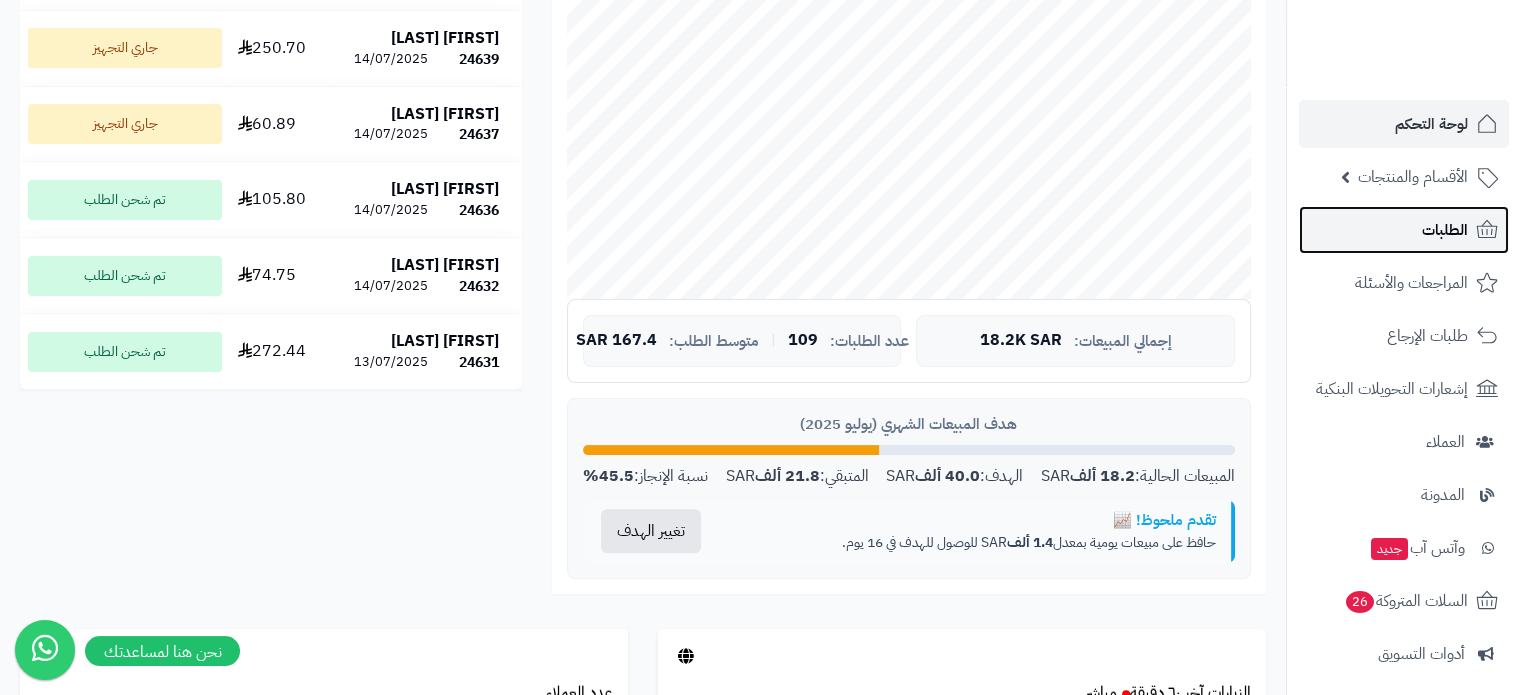 click on "الطلبات" at bounding box center [1404, 230] 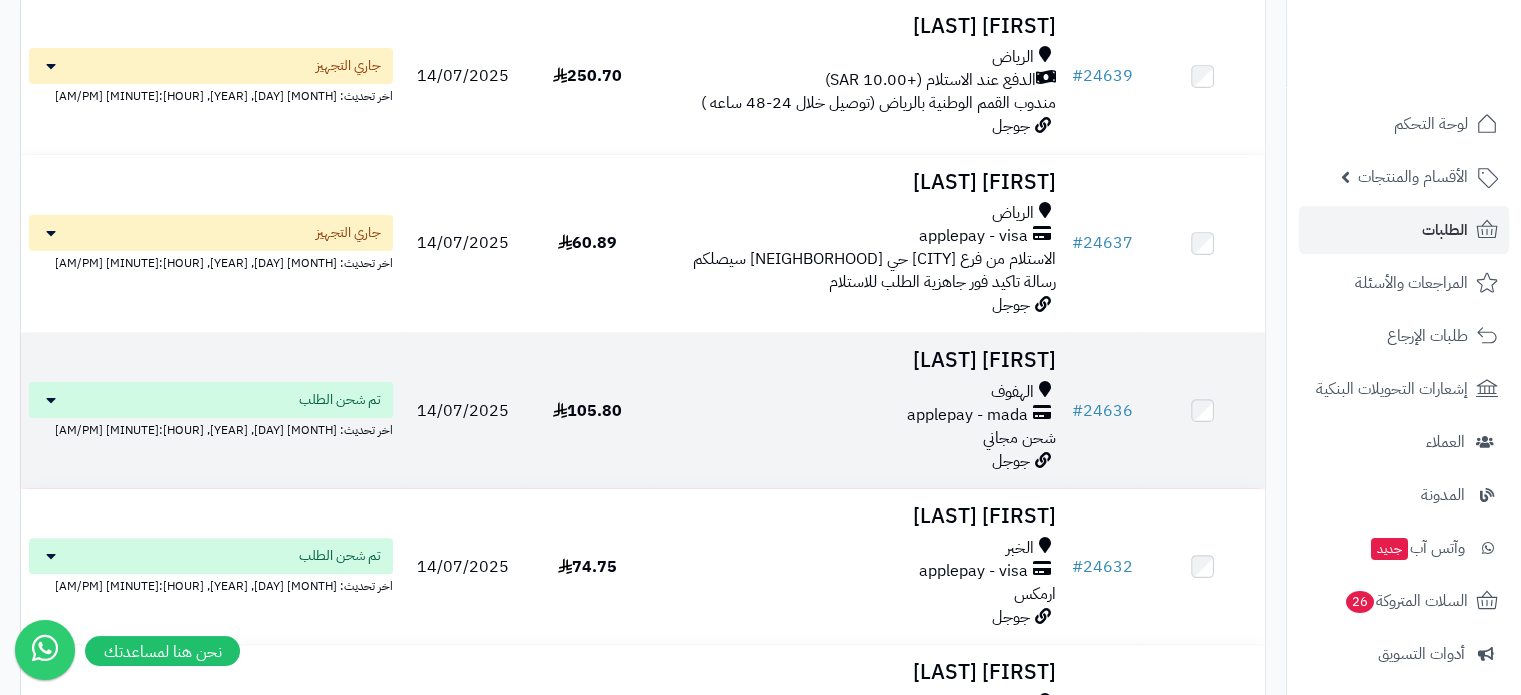 scroll, scrollTop: 116, scrollLeft: 0, axis: vertical 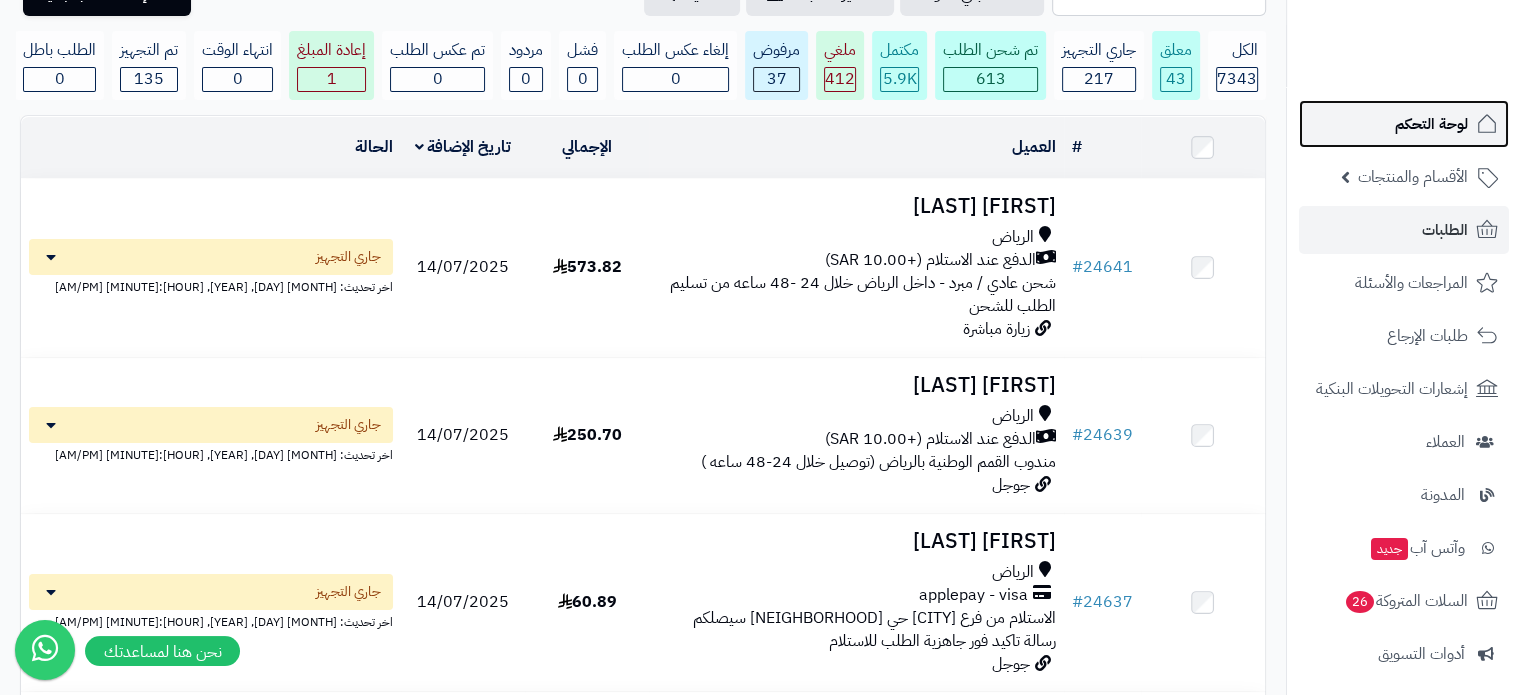 click on "لوحة التحكم" at bounding box center [1431, 124] 